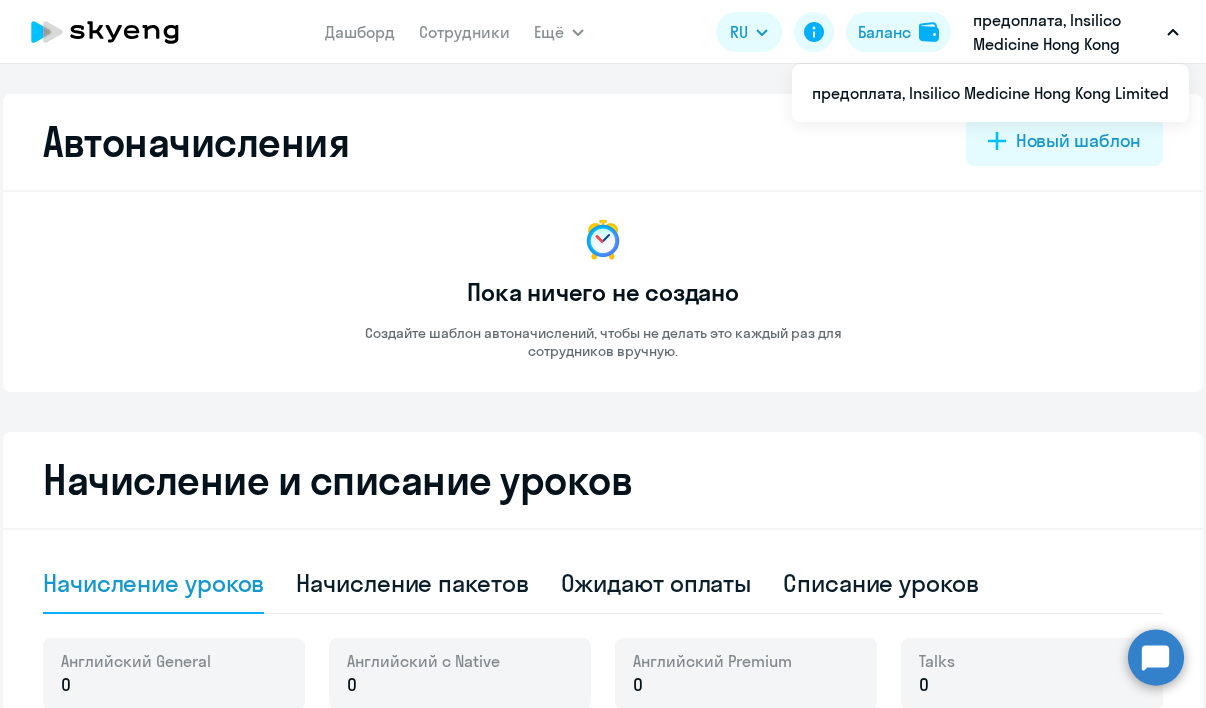 select on "10" 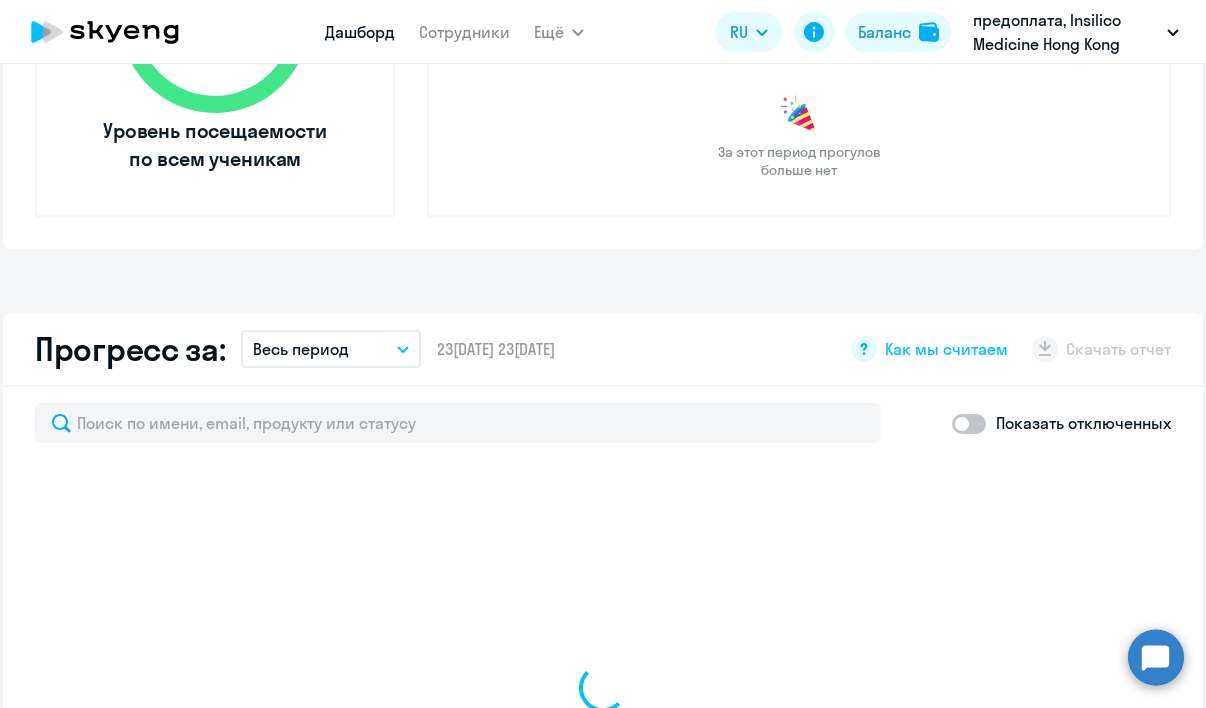 scroll, scrollTop: 1046, scrollLeft: 0, axis: vertical 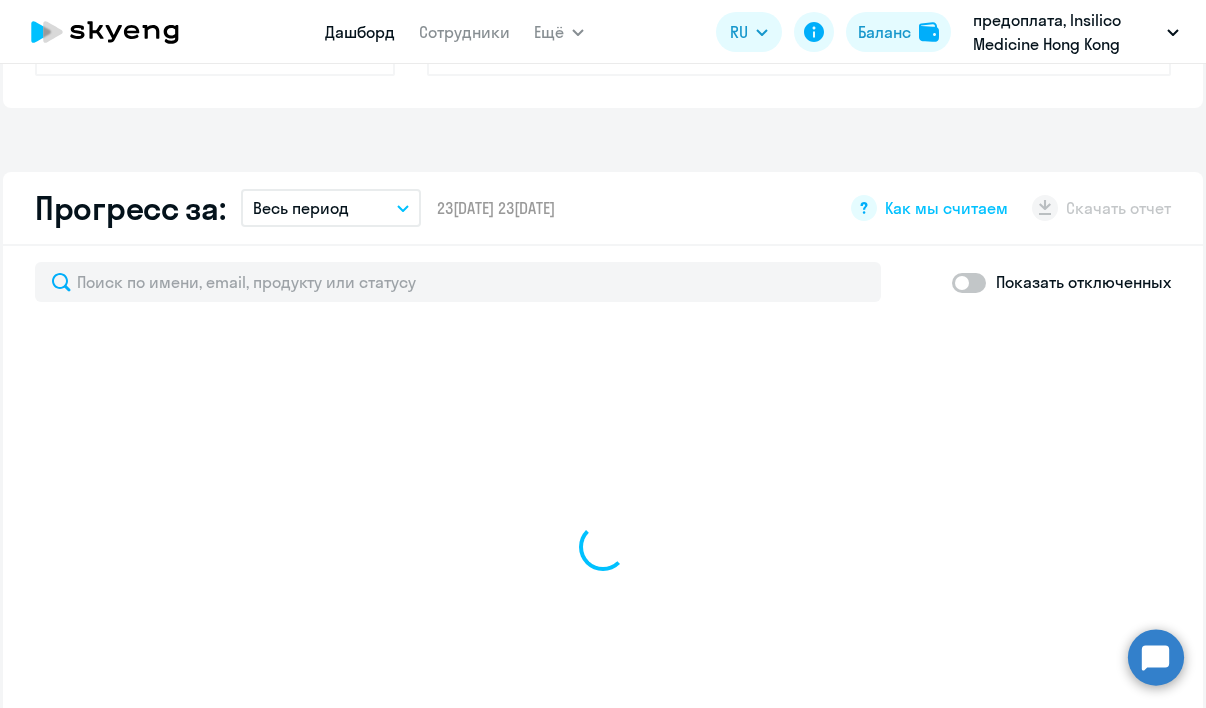 select on "30" 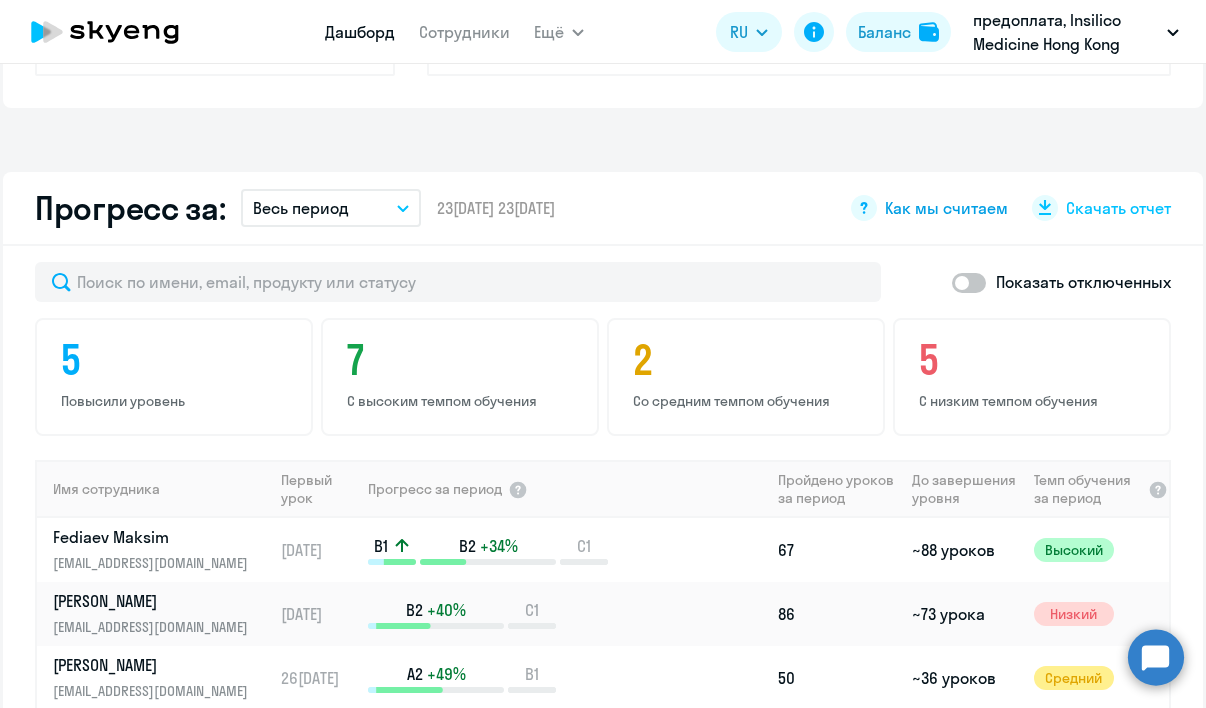 click on "Как мы считаем" 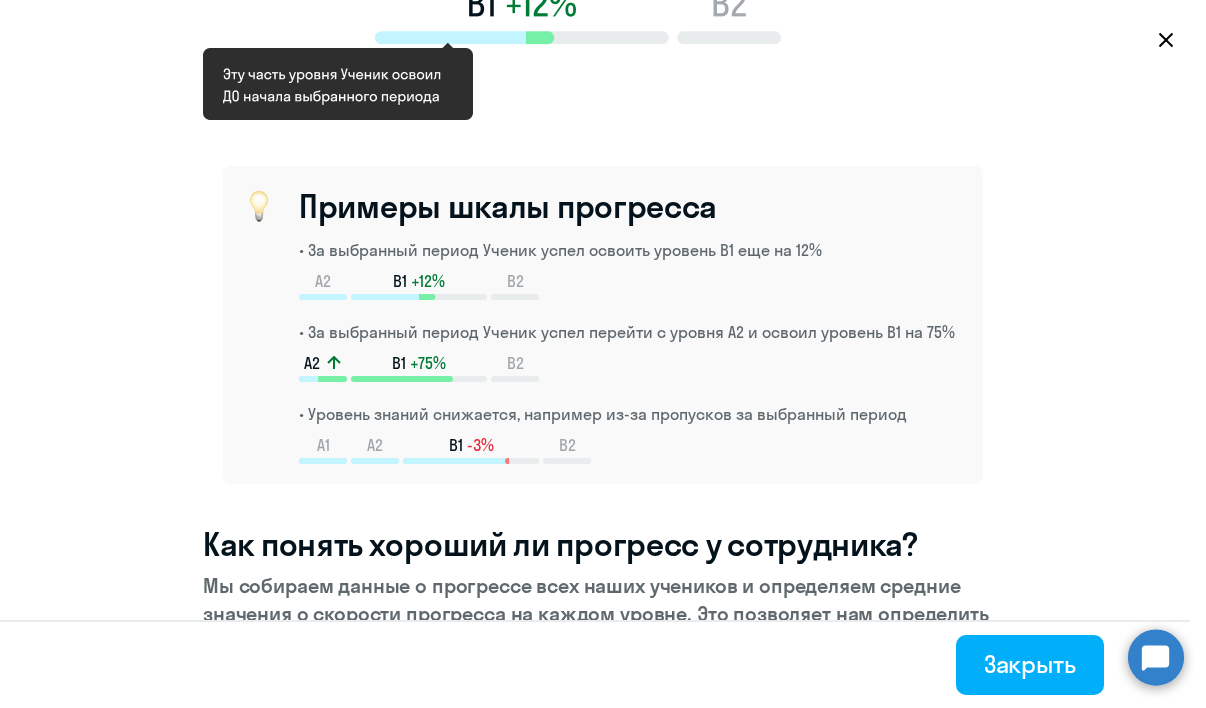 scroll, scrollTop: 403, scrollLeft: 0, axis: vertical 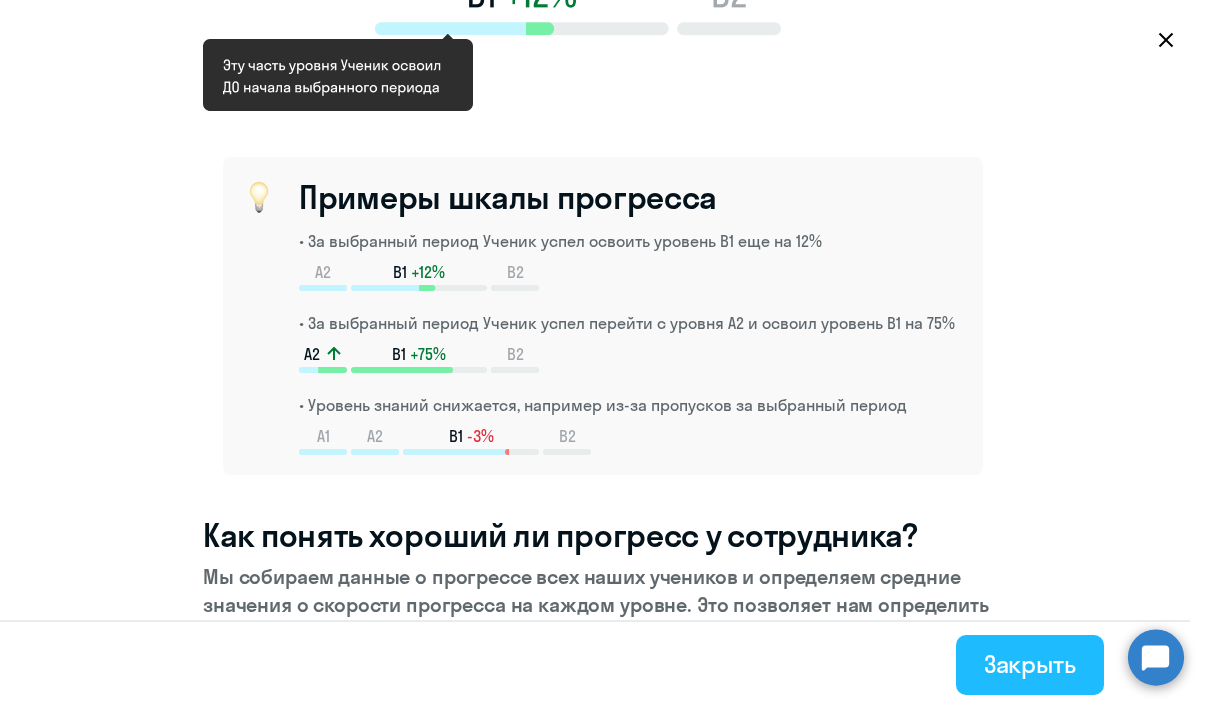 click on "Закрыть" at bounding box center [1030, 664] 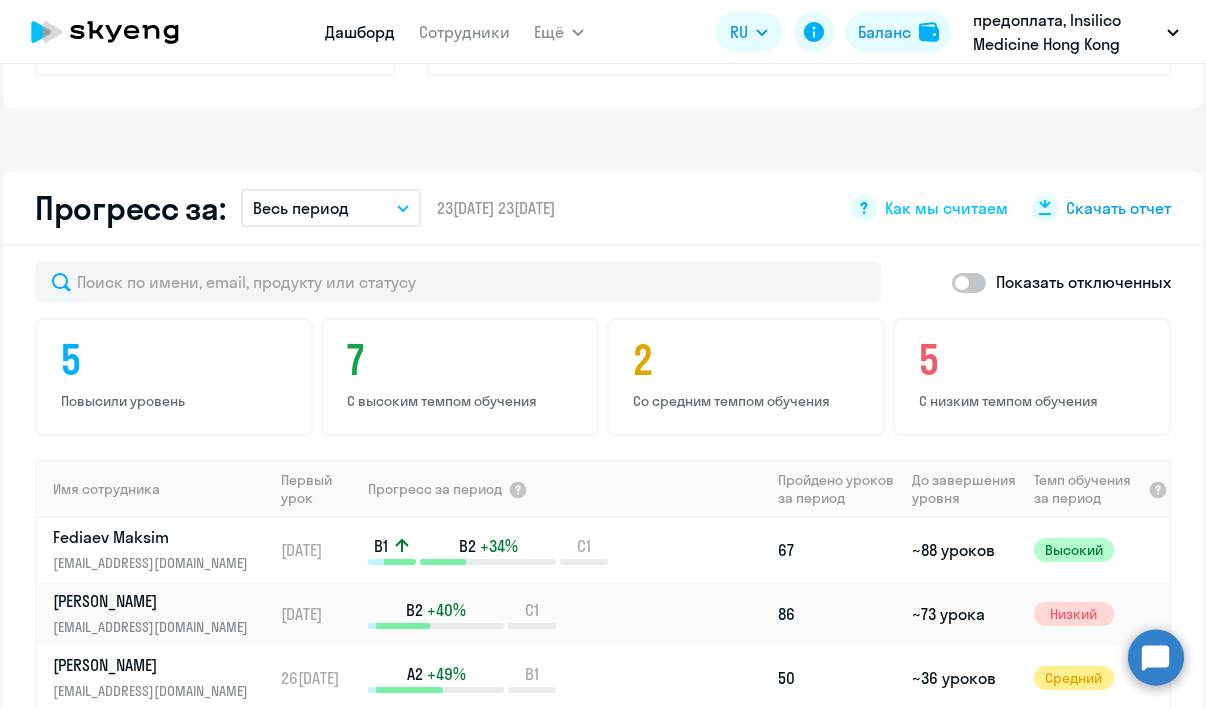scroll, scrollTop: 0, scrollLeft: 0, axis: both 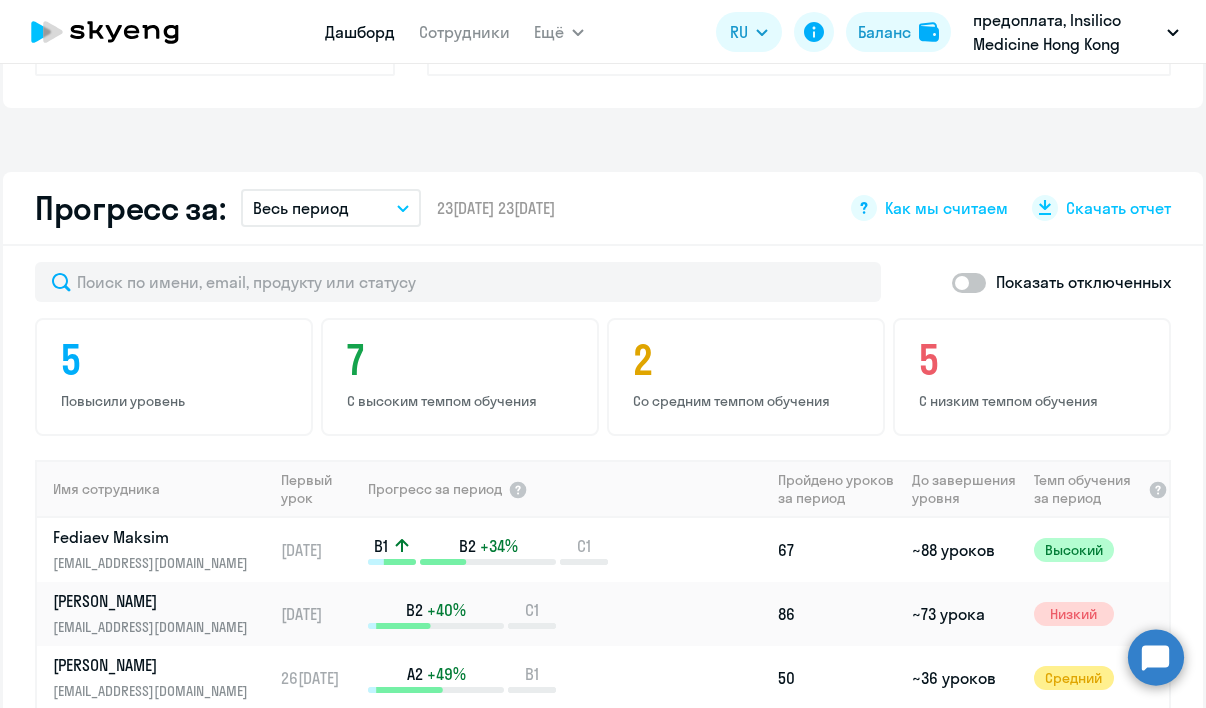 click on "Весь период" at bounding box center [331, 208] 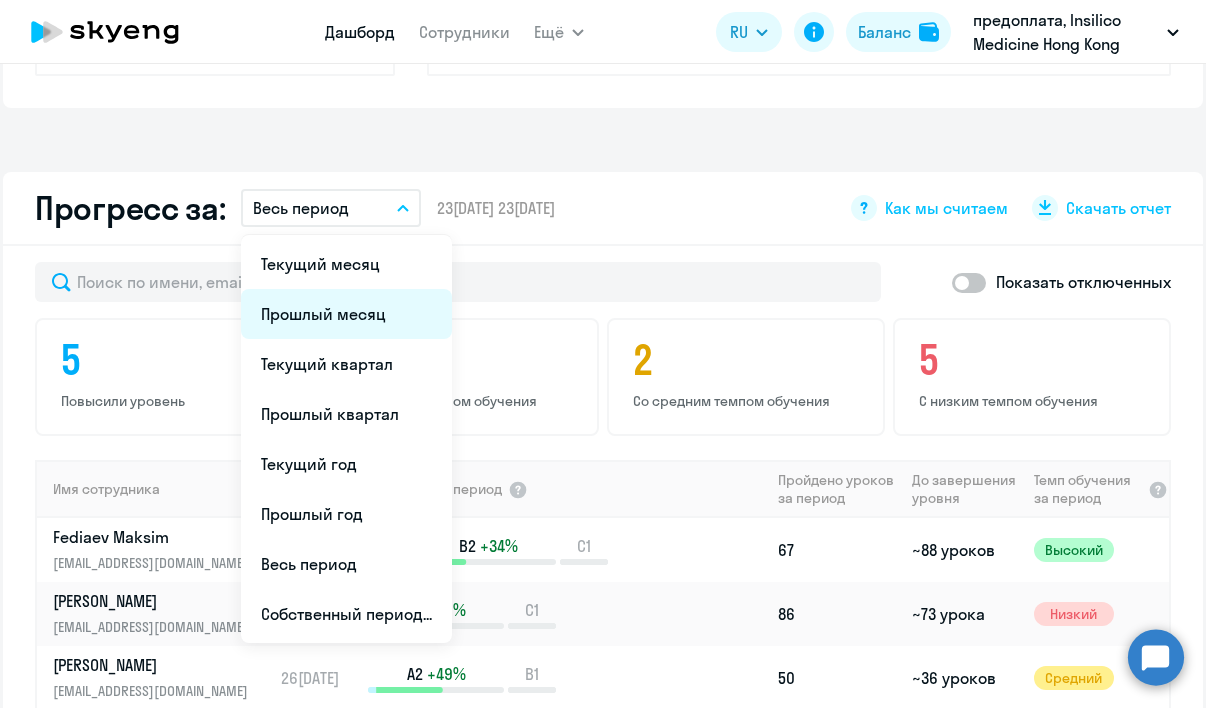 click on "Прошлый месяц" at bounding box center [346, 314] 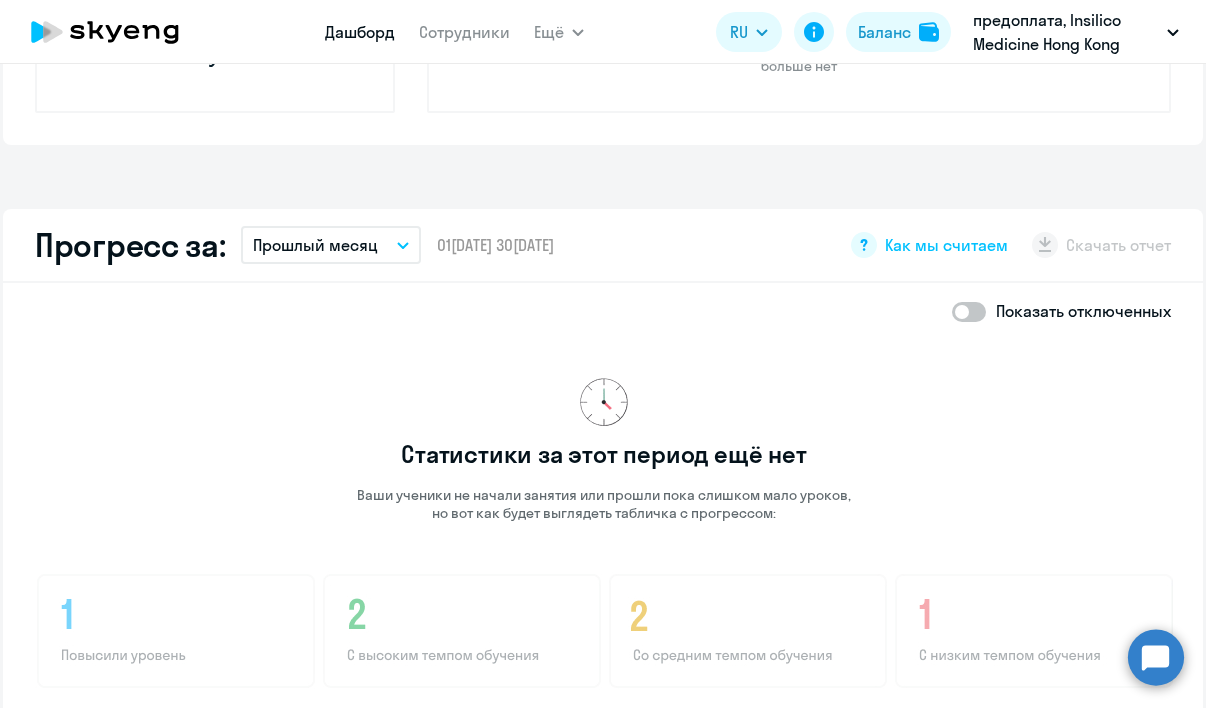 scroll, scrollTop: 1003, scrollLeft: 0, axis: vertical 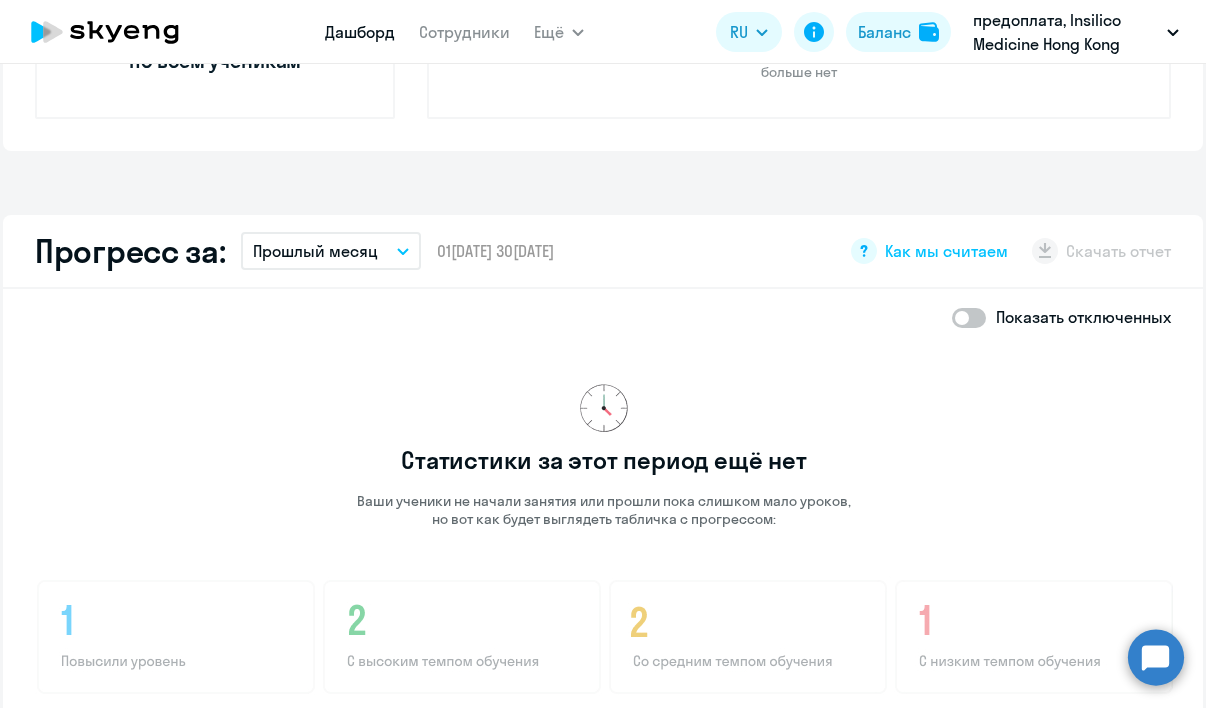 click on "Прошлый месяц" at bounding box center (331, 251) 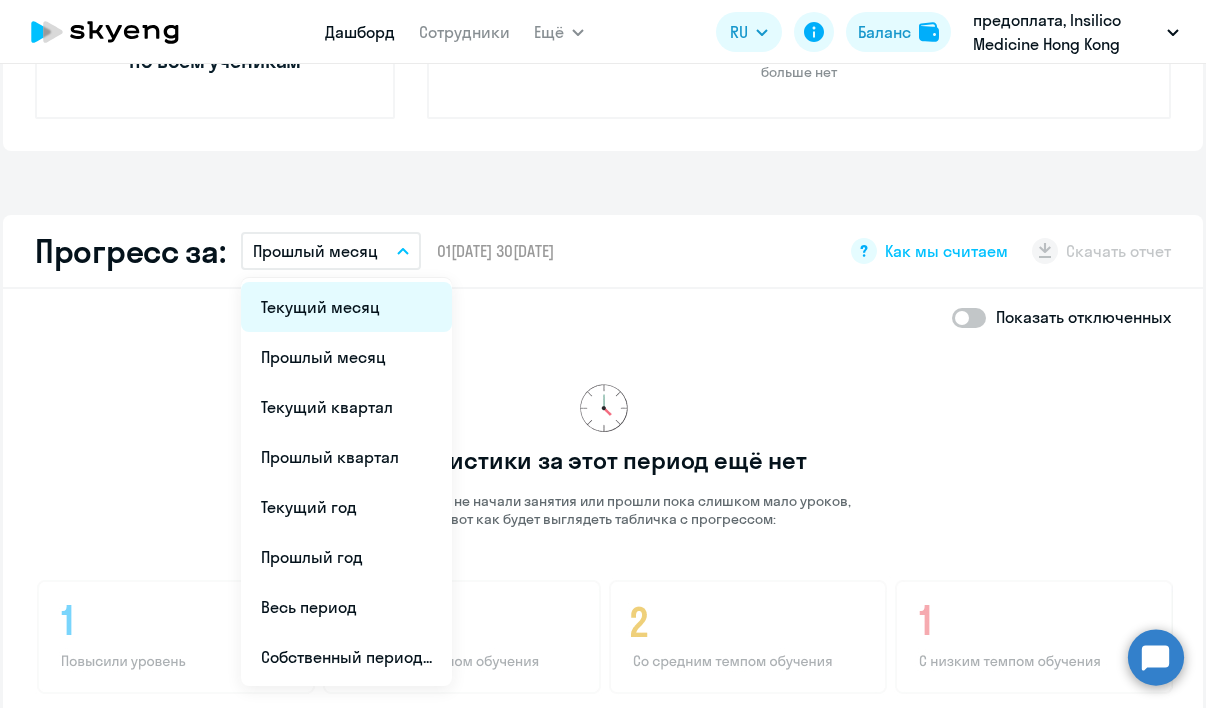 click on "Текущий месяц" at bounding box center [346, 307] 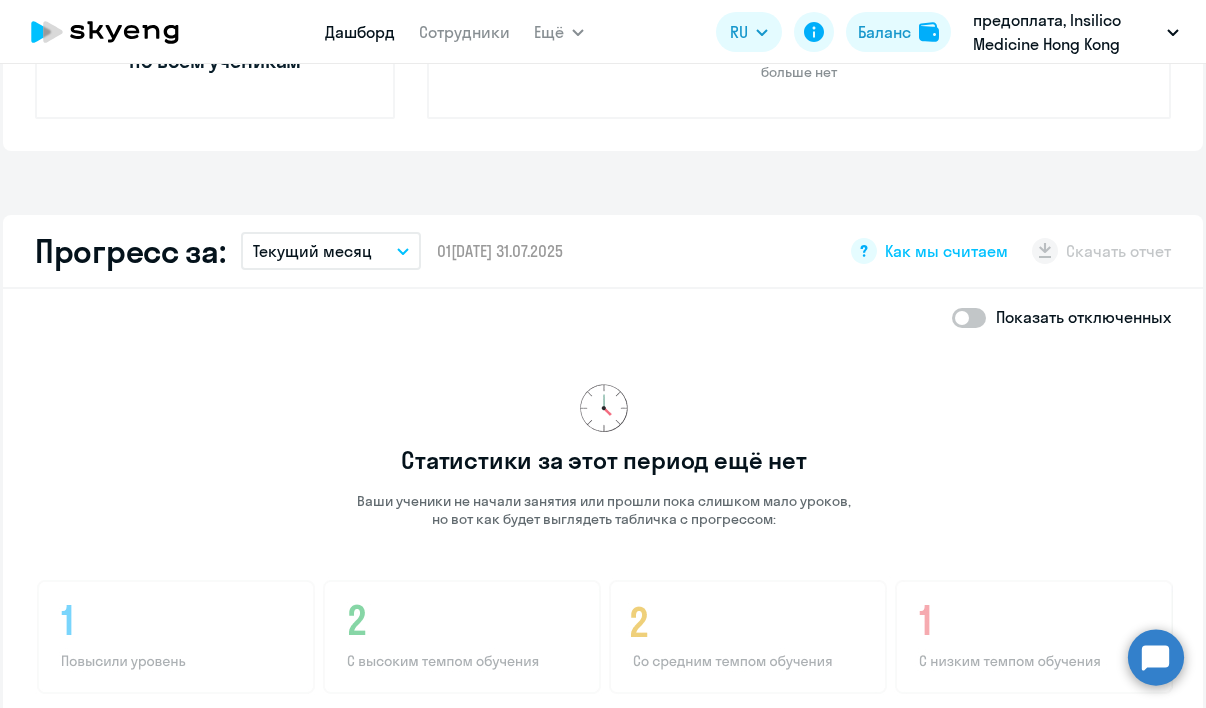 click 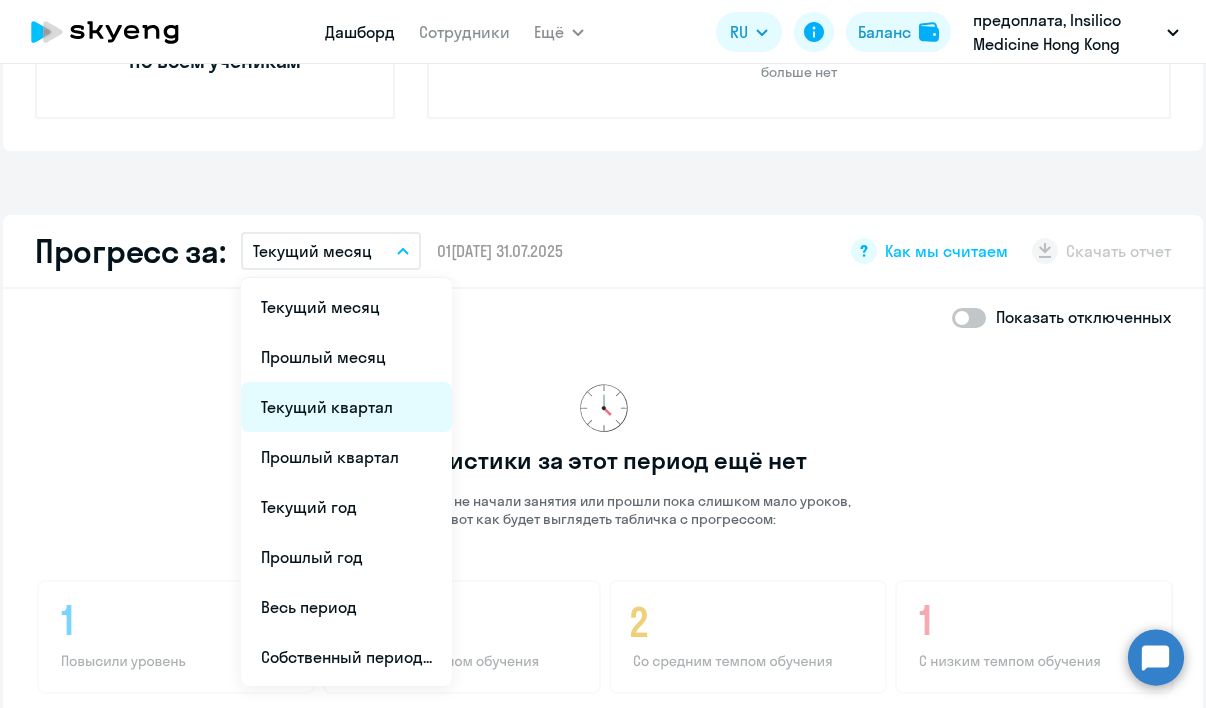 click on "Текущий квартал" at bounding box center [346, 407] 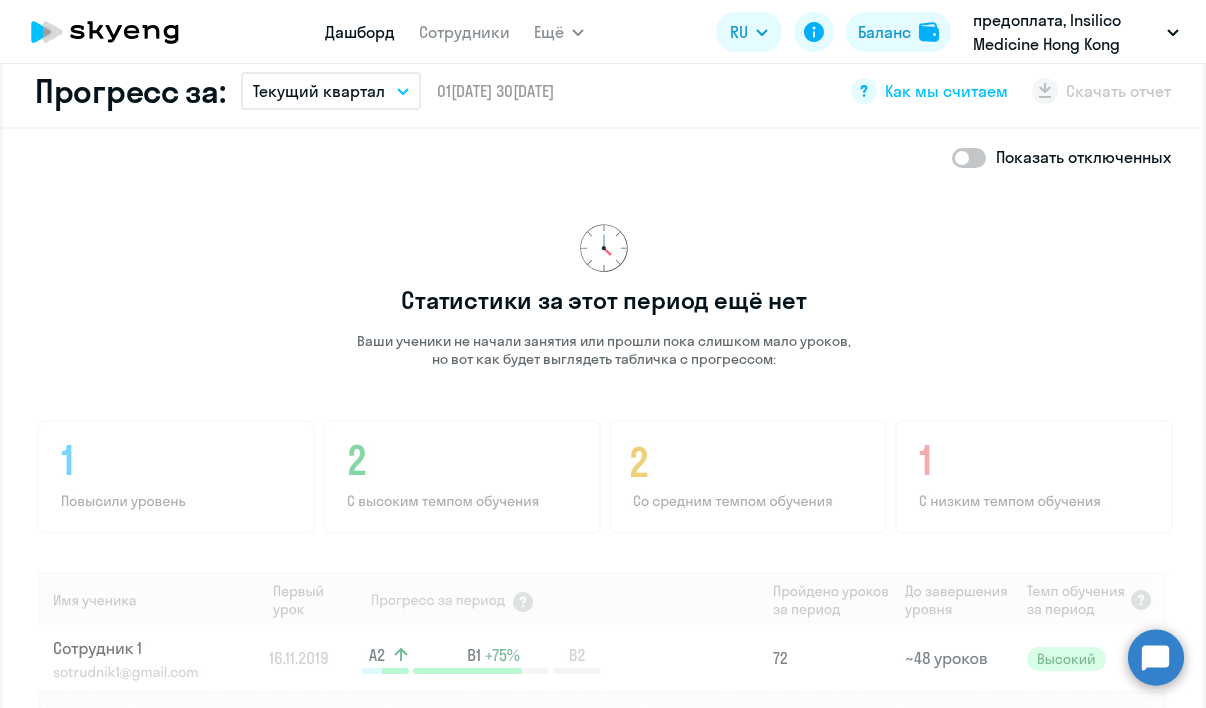 scroll, scrollTop: 172, scrollLeft: 0, axis: vertical 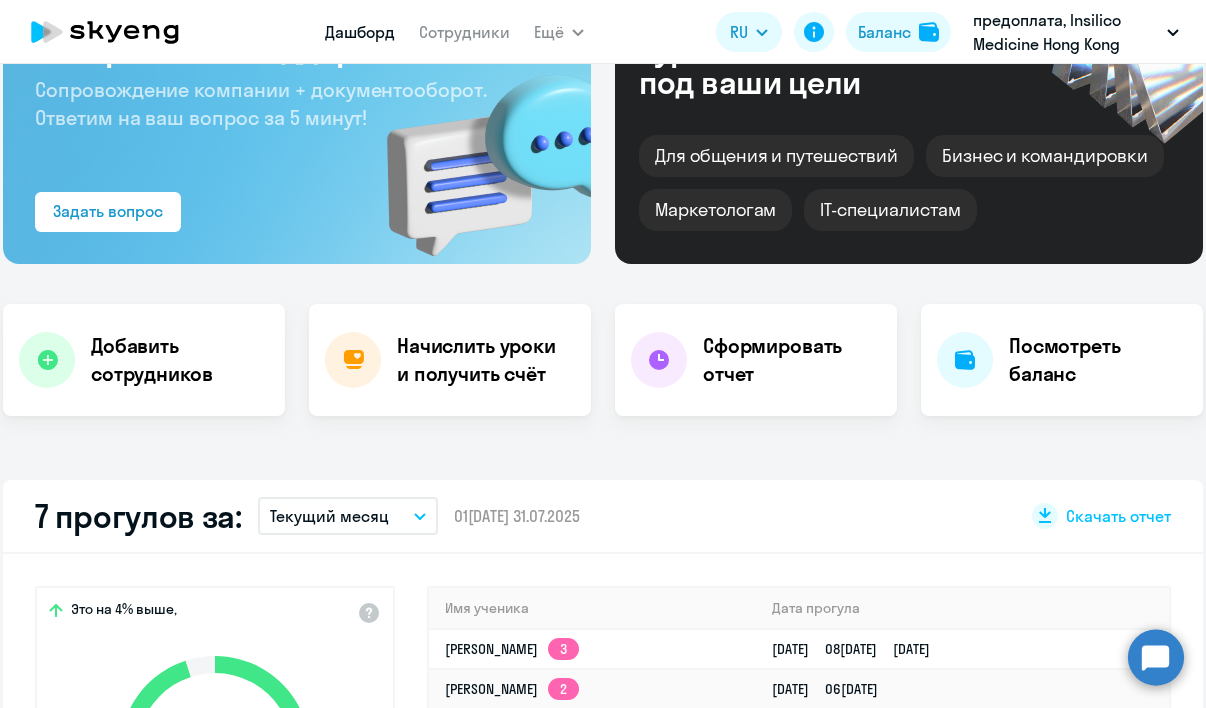 click on "Сотрудники" at bounding box center [464, 32] 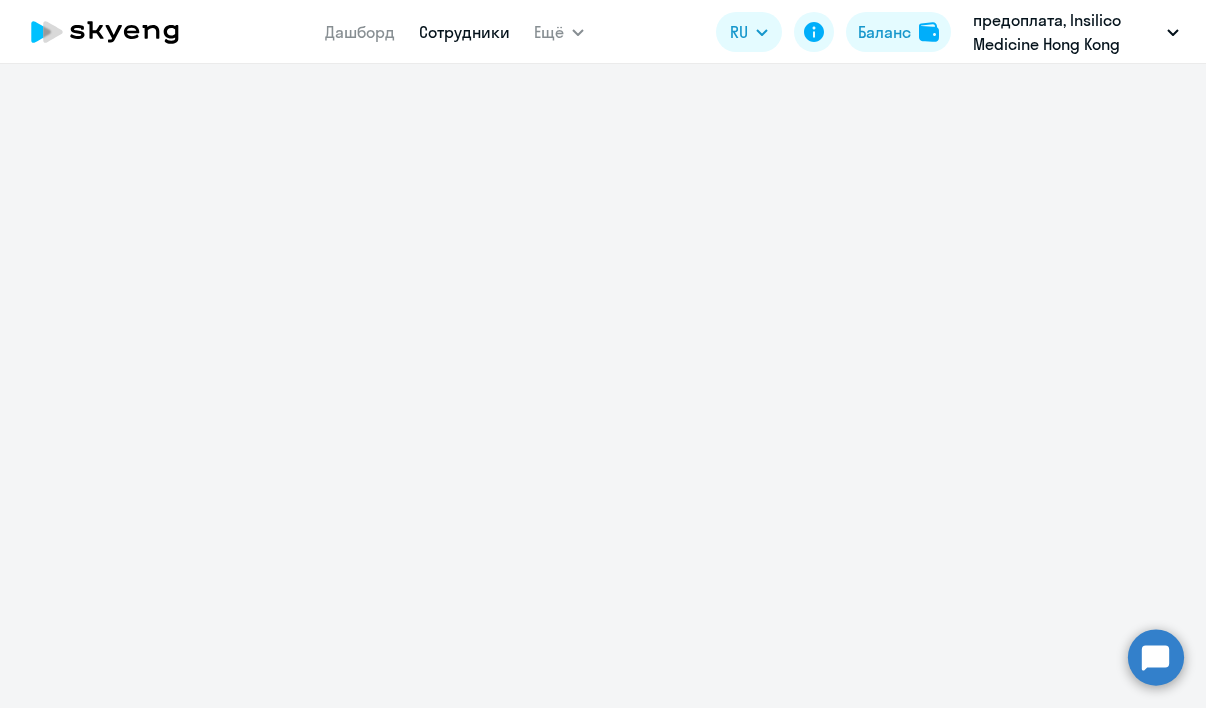 scroll, scrollTop: 0, scrollLeft: 0, axis: both 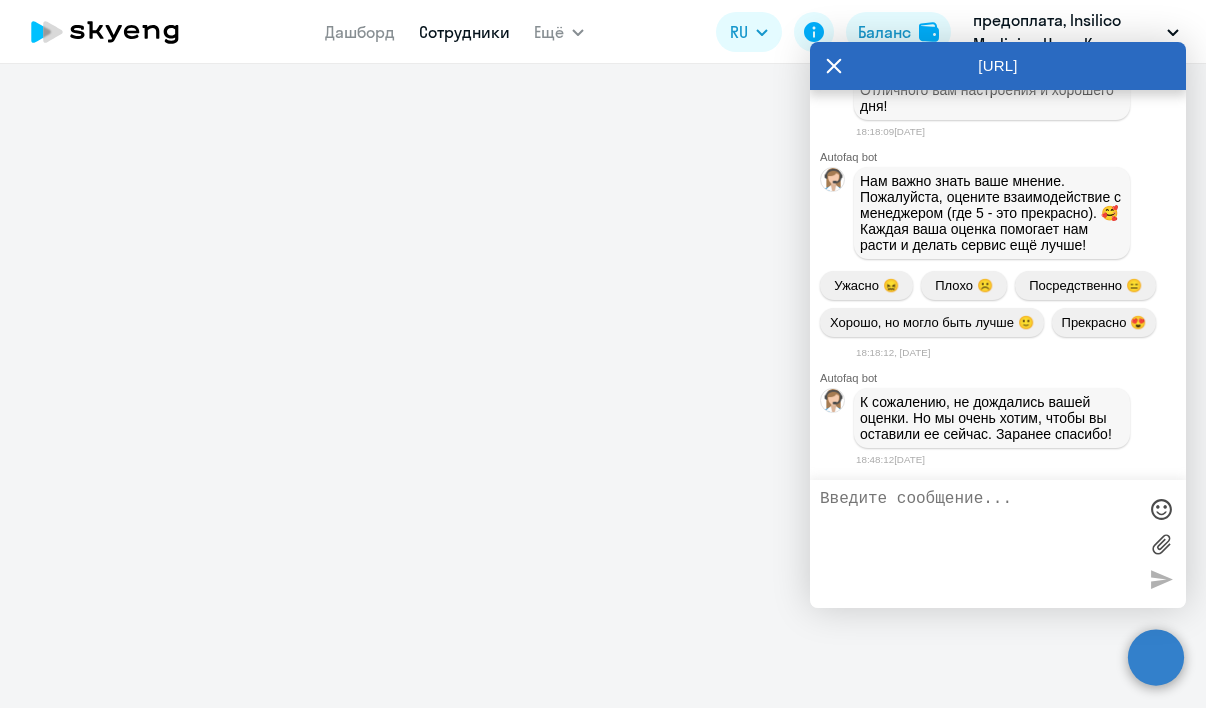 click at bounding box center (978, 544) 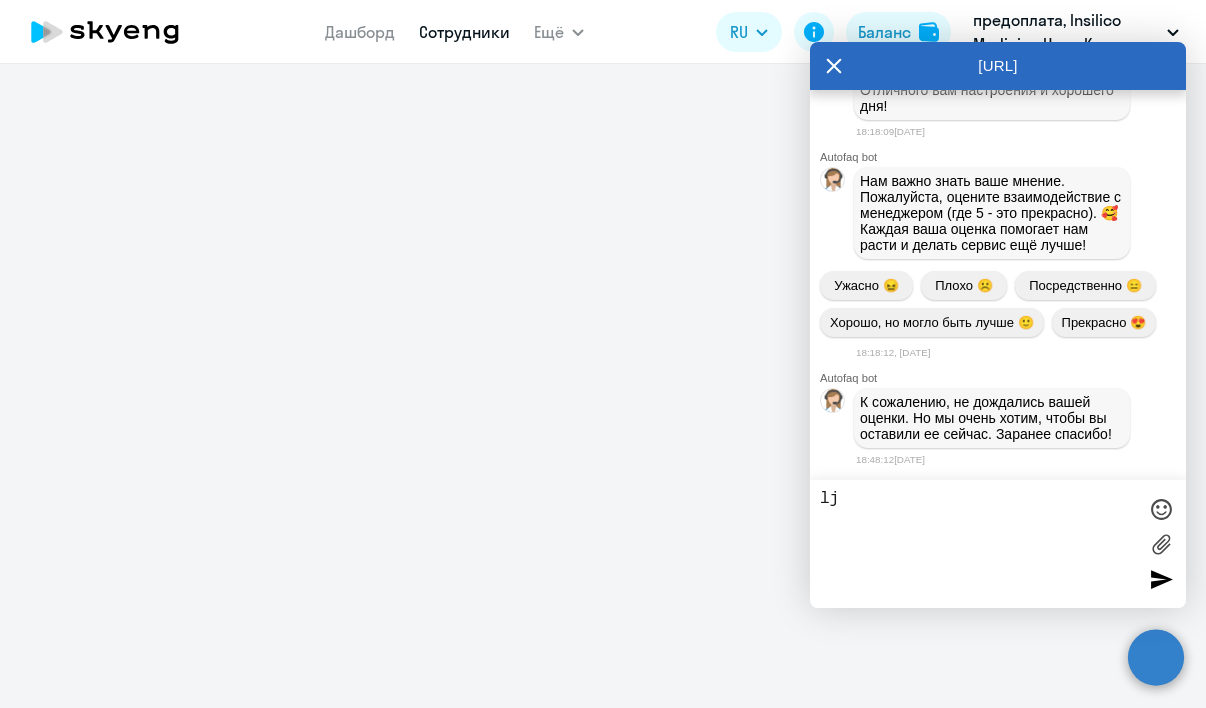 type on "l" 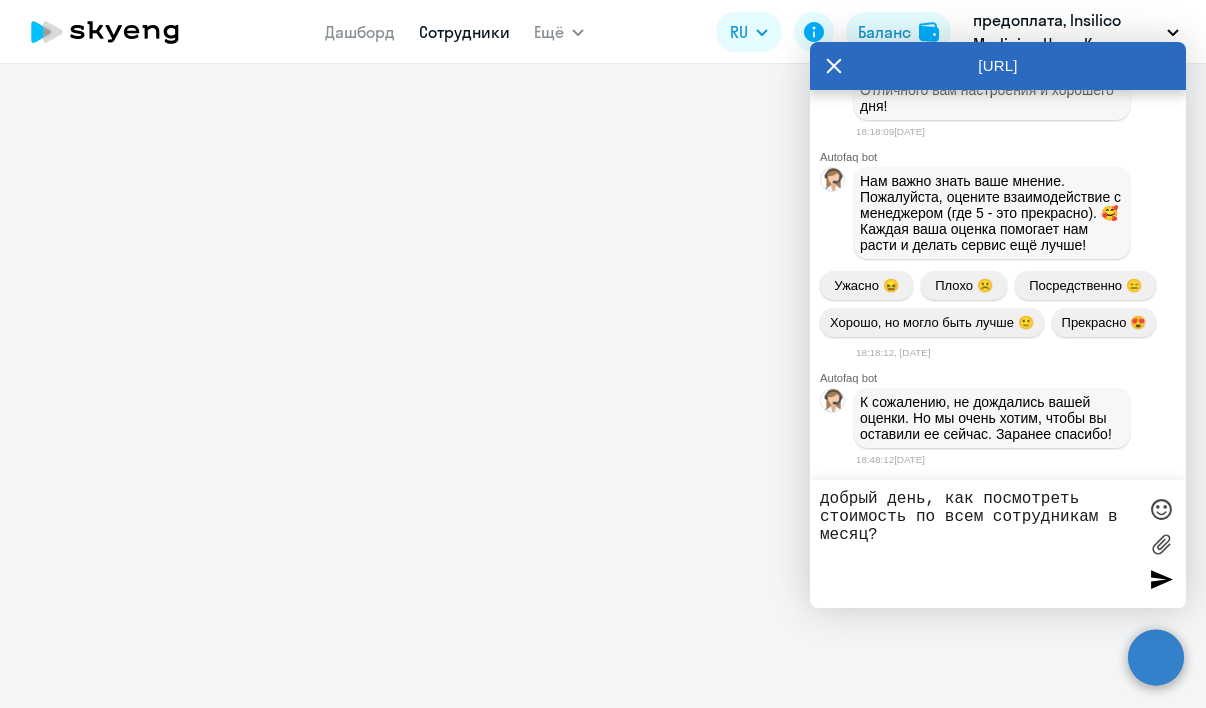 drag, startPoint x: 908, startPoint y: 519, endPoint x: 820, endPoint y: 519, distance: 88 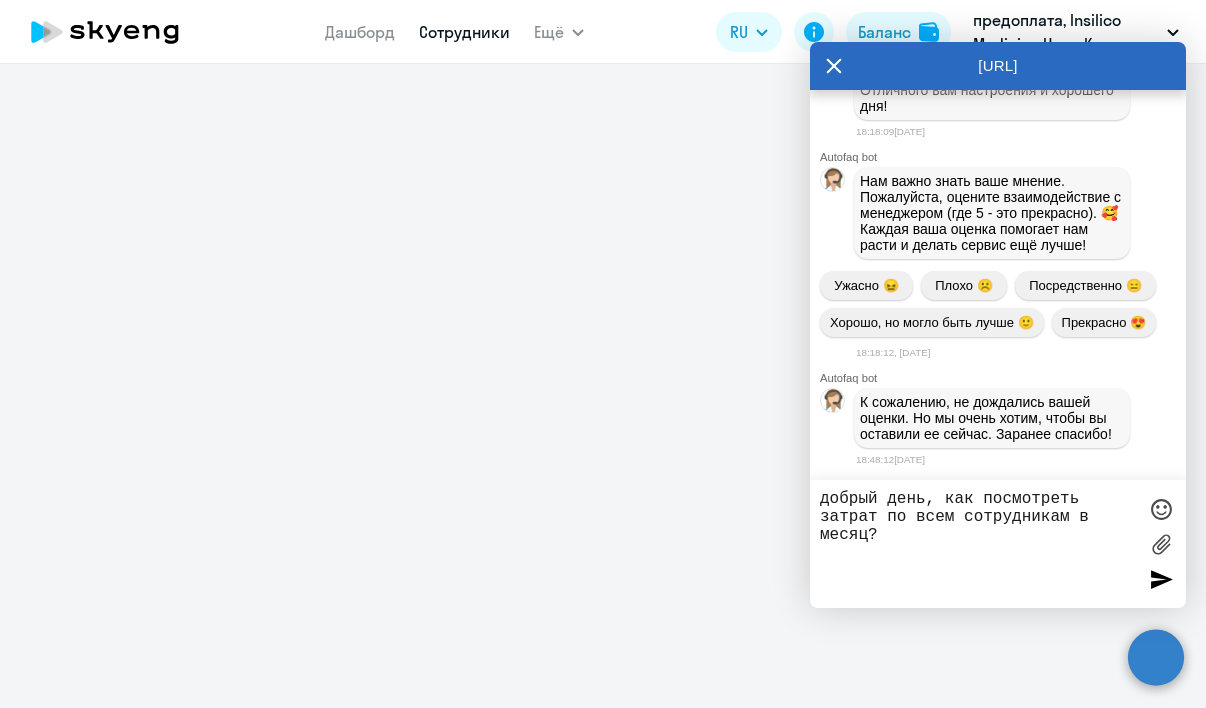 type on "добрый день, как посмотреть затраты по всем сотрудникам в месяц?" 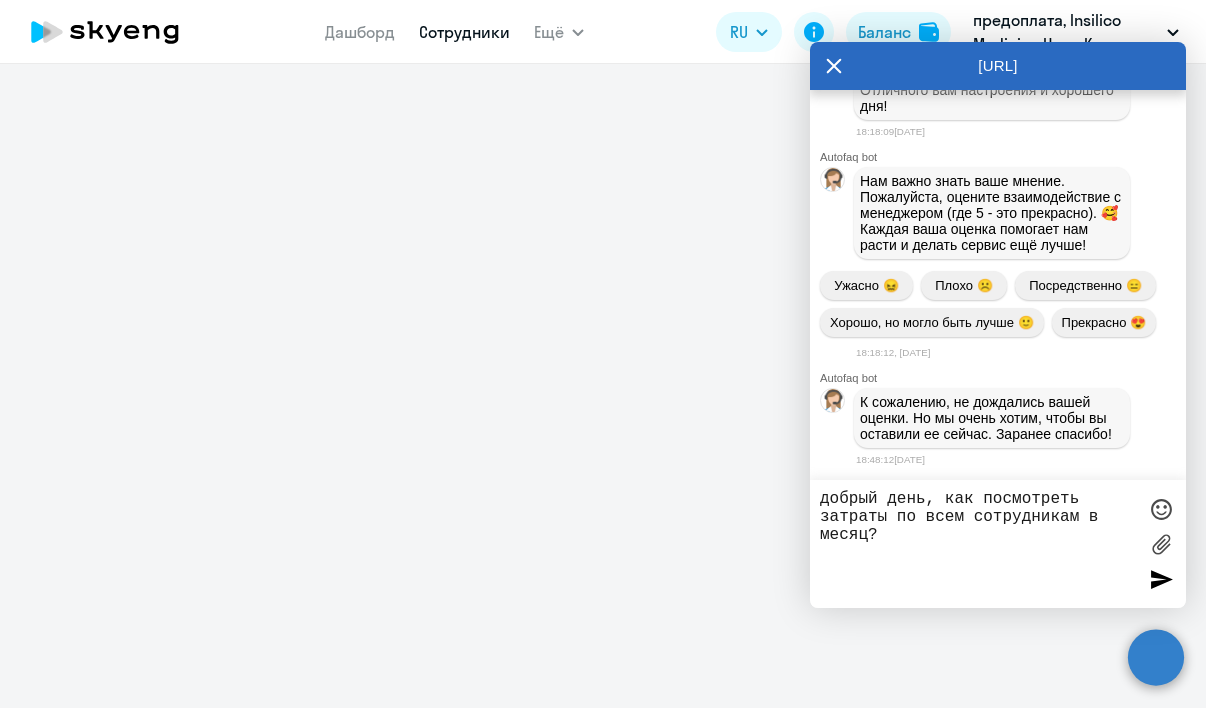 click on "добрый день, как посмотреть затраты по всем сотрудникам в месяц?" at bounding box center [978, 544] 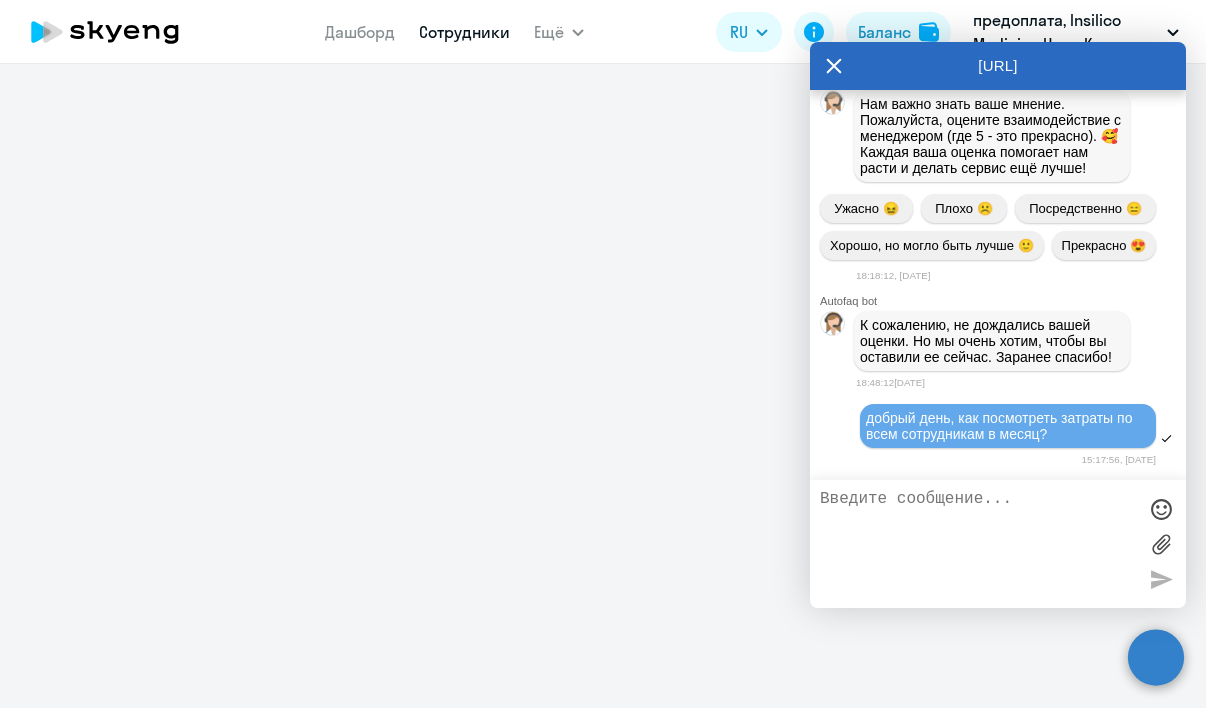 scroll, scrollTop: 17127, scrollLeft: 0, axis: vertical 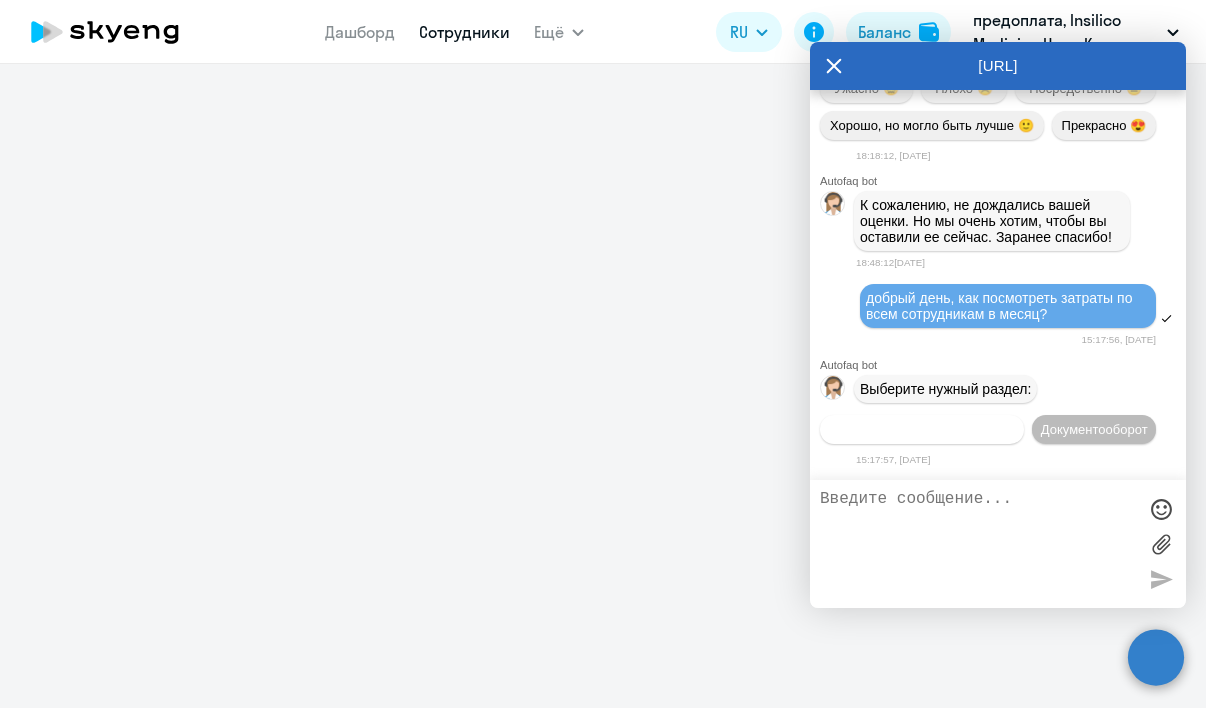 click on "Операционное сопровождение" at bounding box center [922, 429] 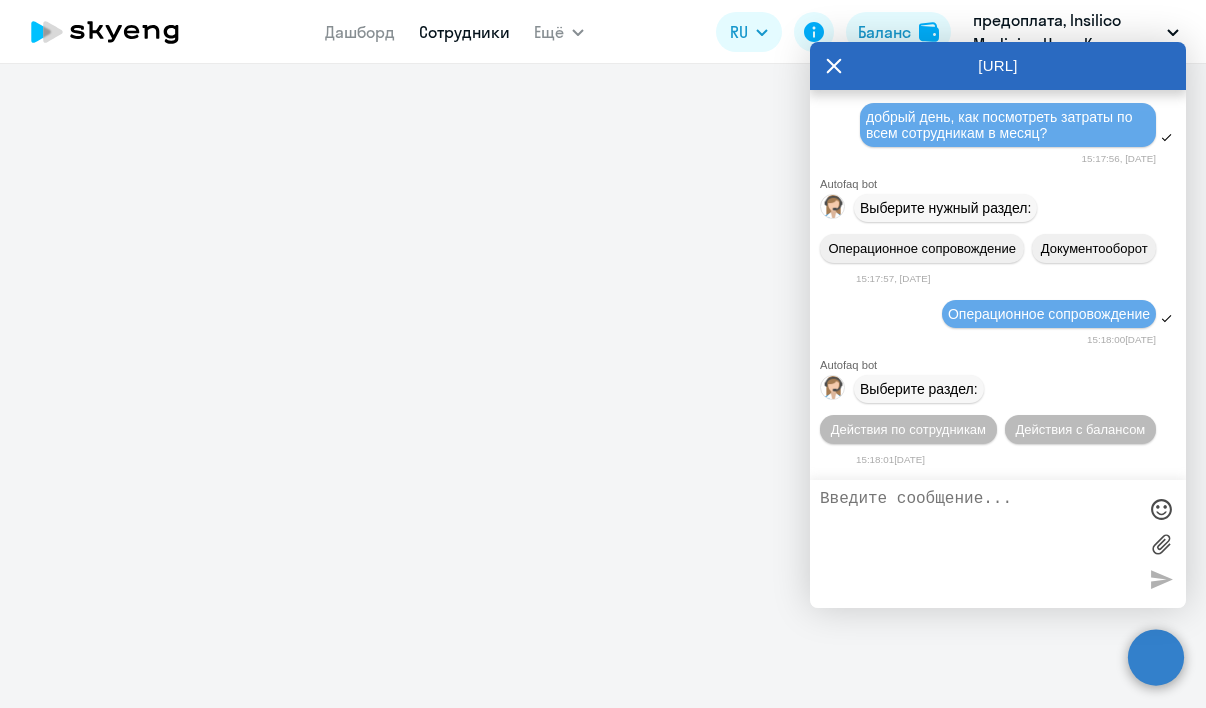 scroll, scrollTop: 17346, scrollLeft: 0, axis: vertical 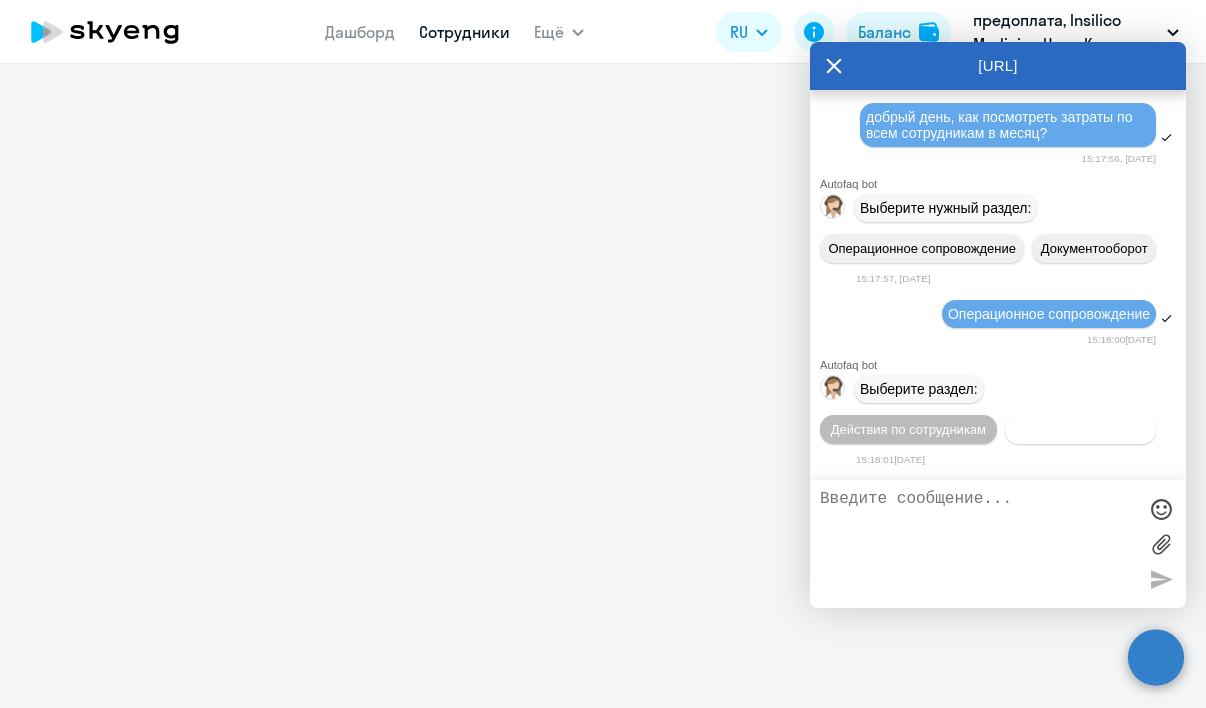 click on "Действия с балансом" at bounding box center (1080, 429) 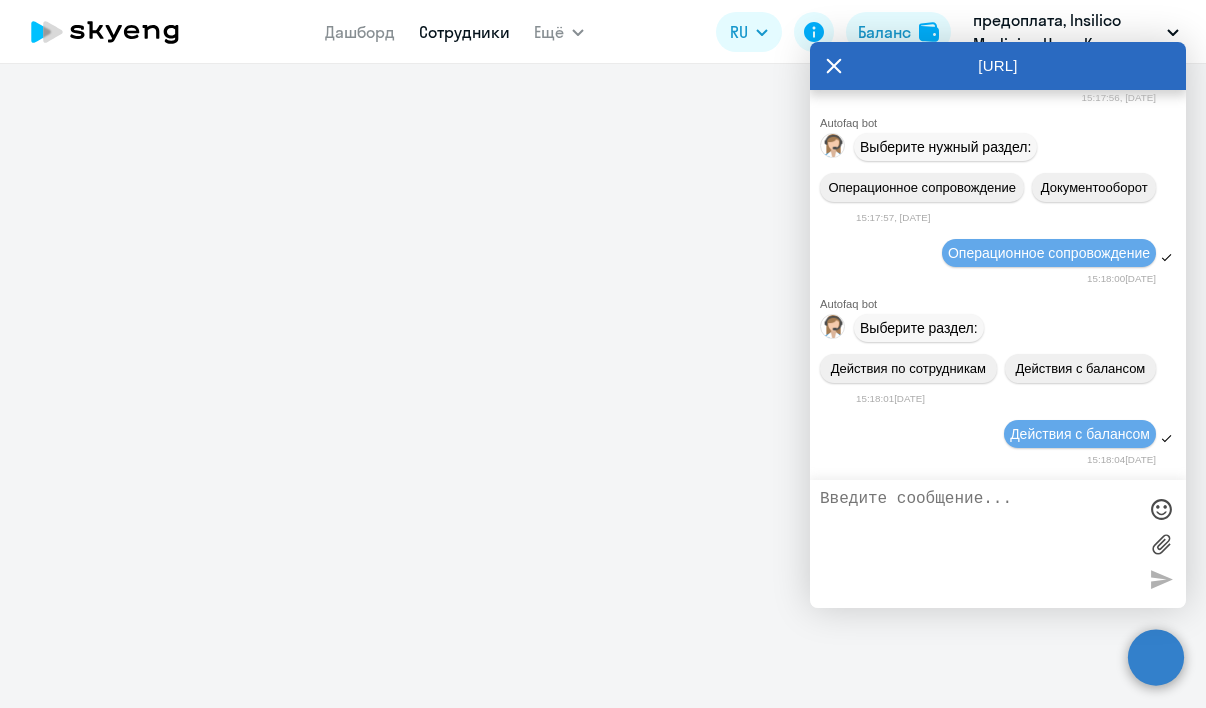 scroll, scrollTop: 17571, scrollLeft: 0, axis: vertical 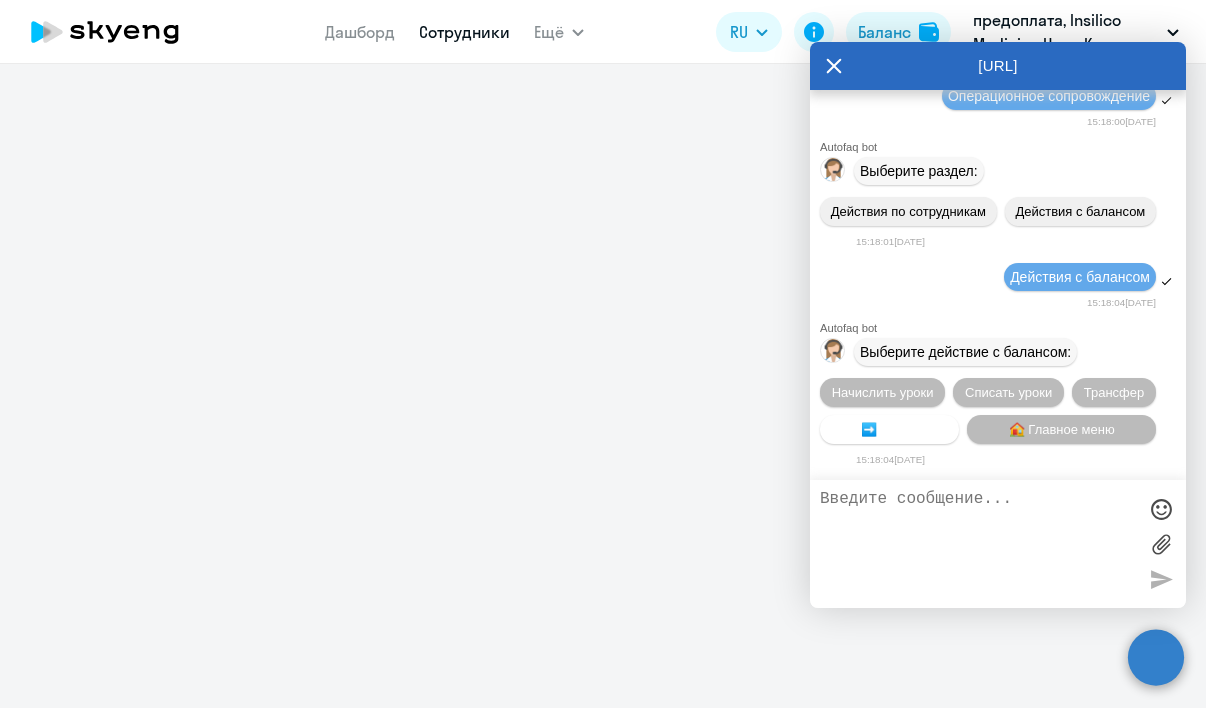 click on "➡️ Назад" at bounding box center [889, 429] 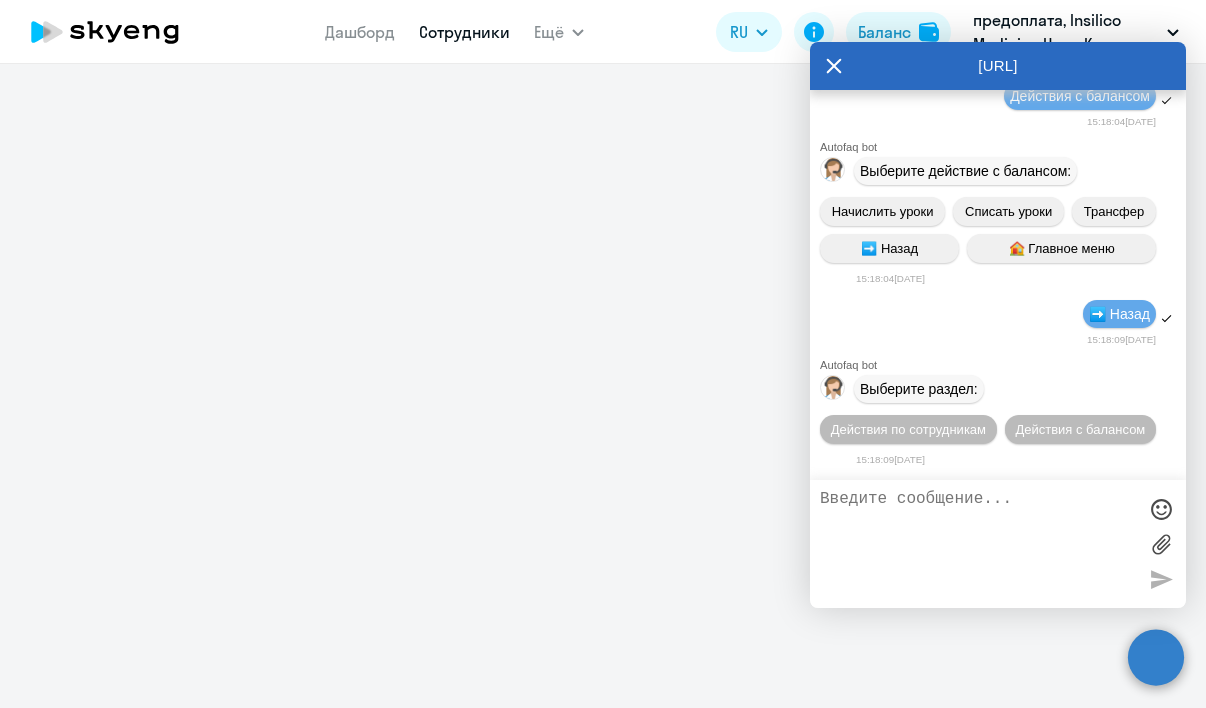 scroll, scrollTop: 17790, scrollLeft: 0, axis: vertical 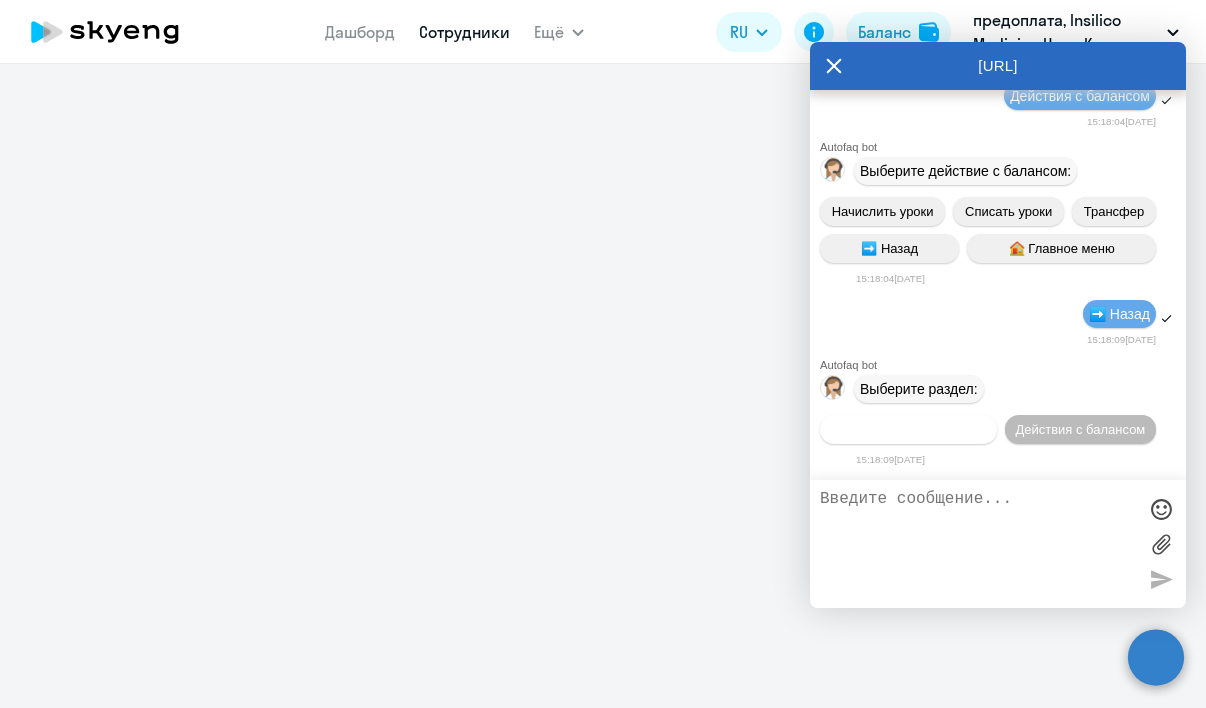 click on "Действия по сотрудникам" at bounding box center (908, 429) 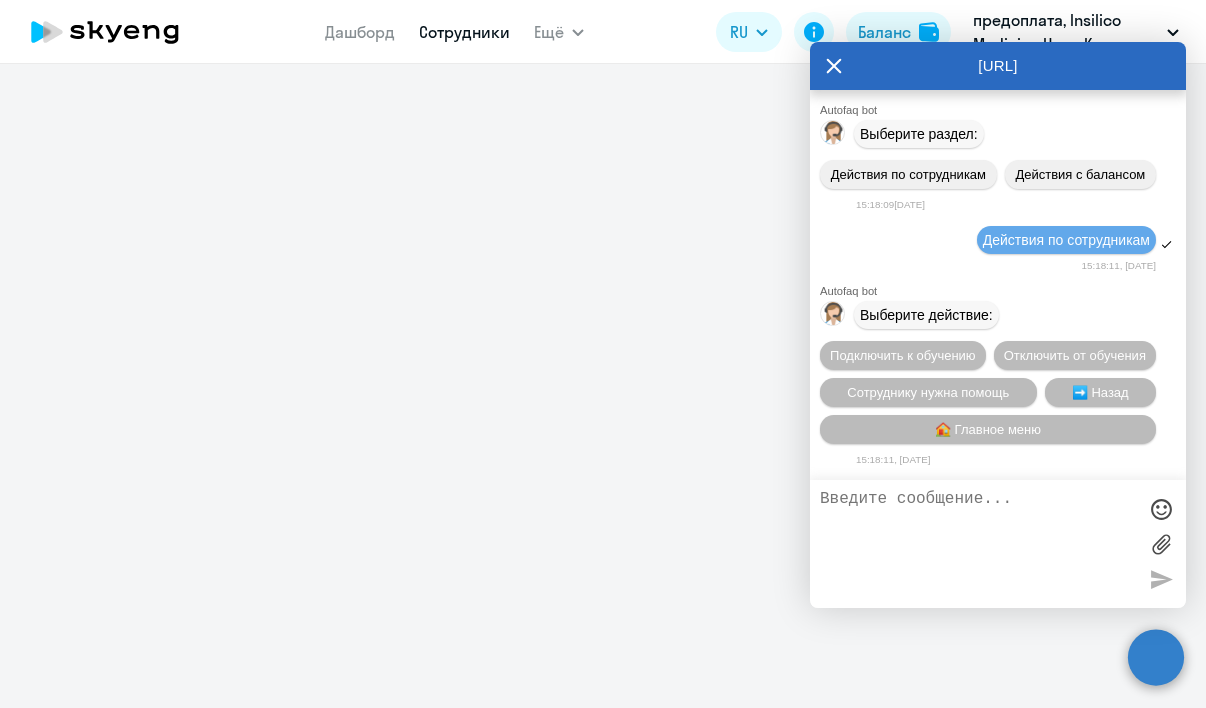 scroll, scrollTop: 18089, scrollLeft: 0, axis: vertical 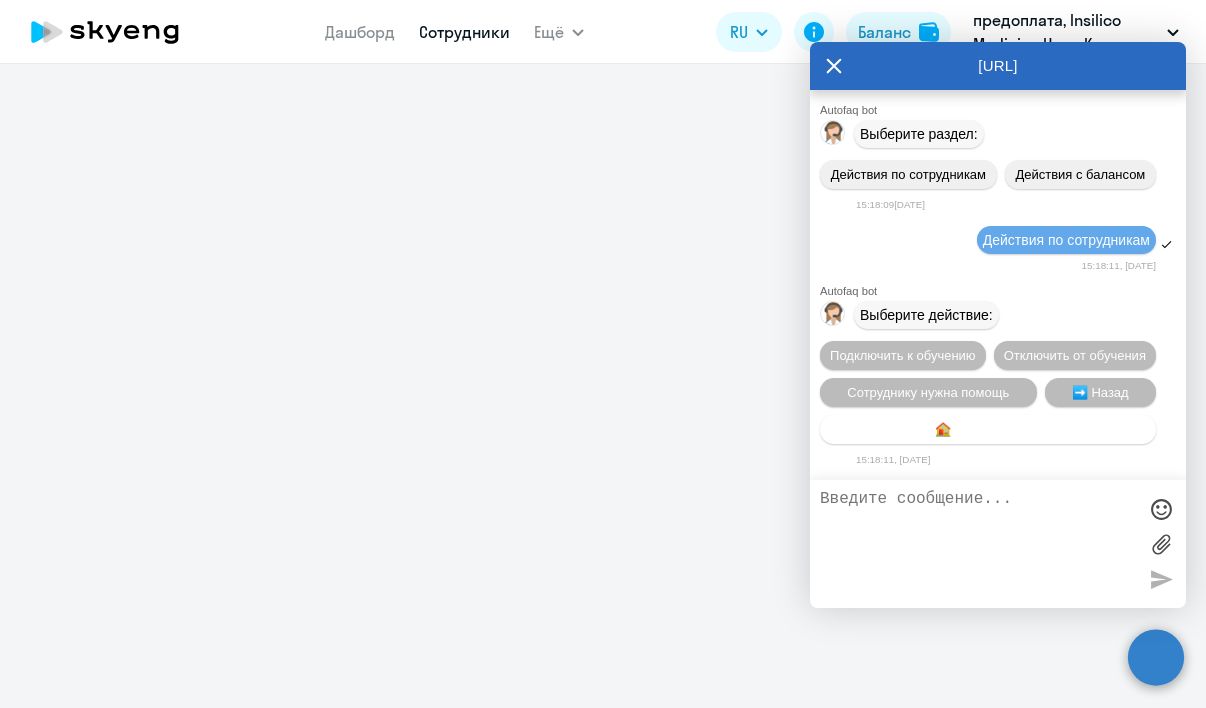 click on "🏠 Главное меню" at bounding box center (988, 429) 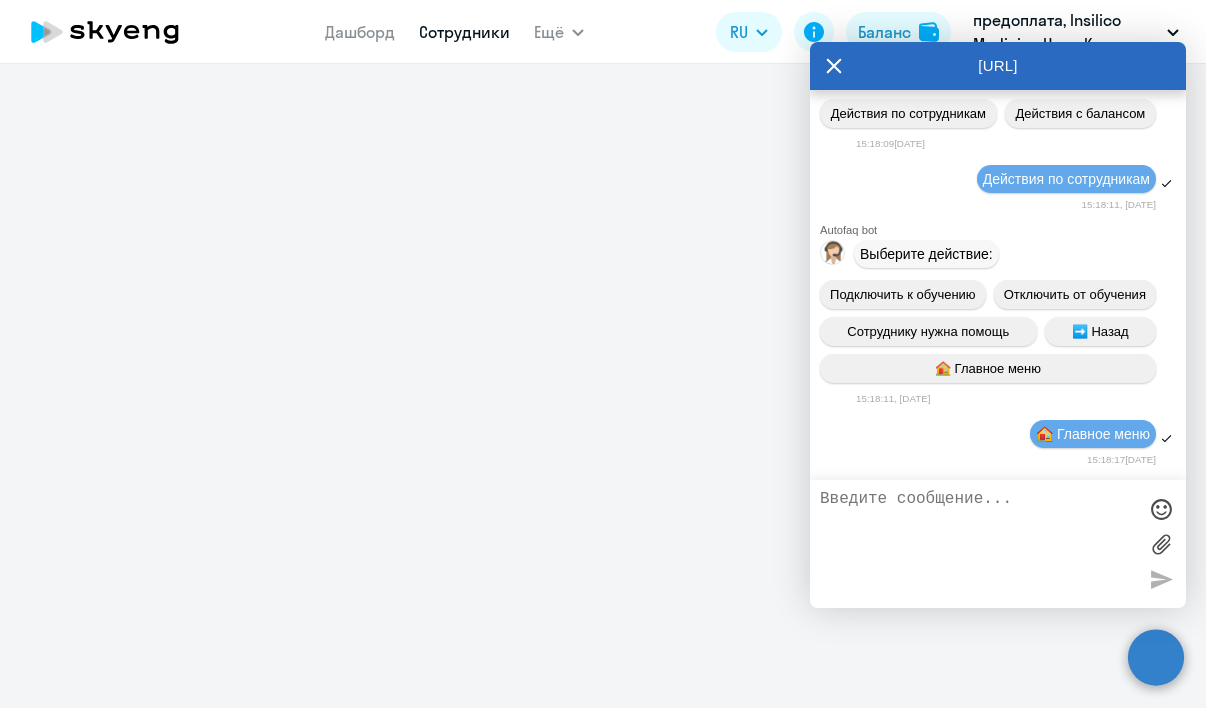 scroll, scrollTop: 18315, scrollLeft: 0, axis: vertical 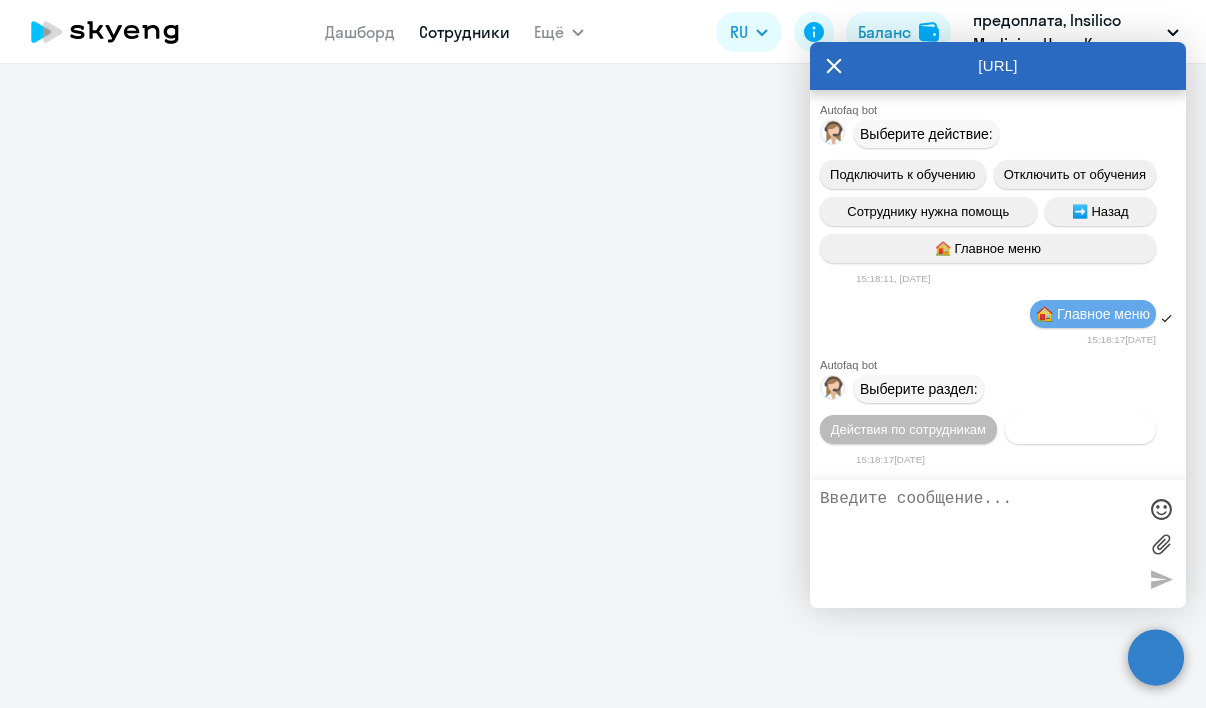 click on "Действия с балансом" at bounding box center [1080, 429] 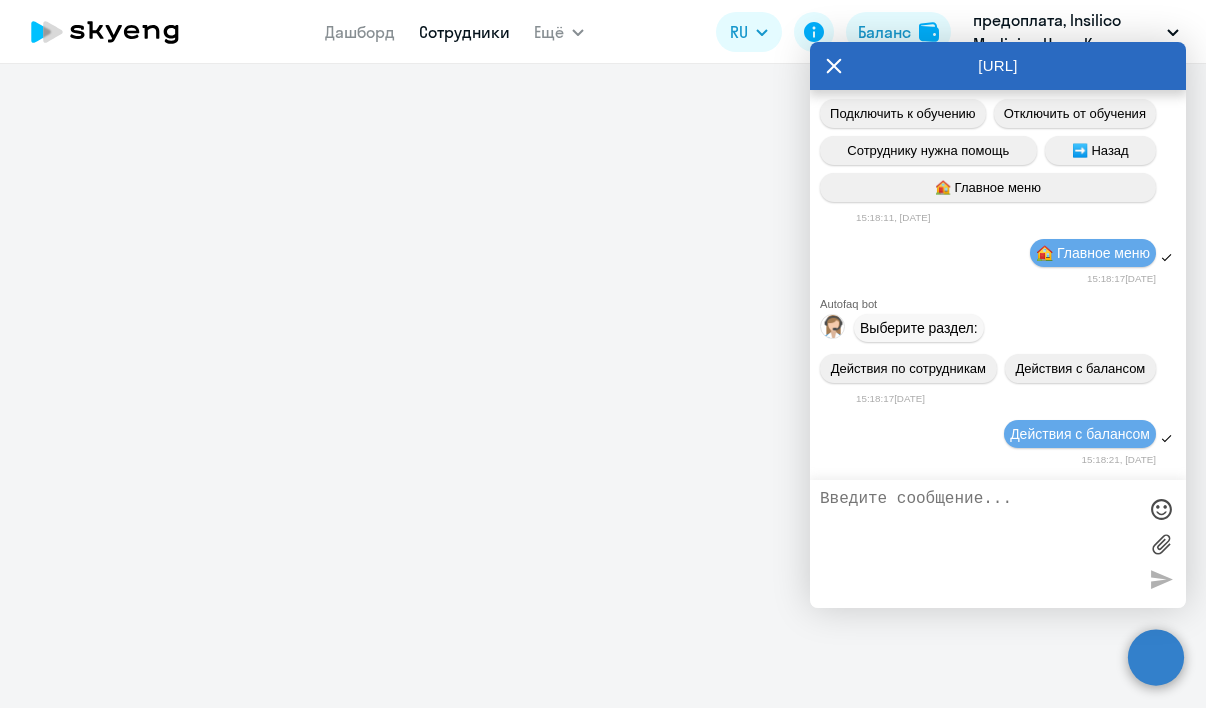 scroll, scrollTop: 18540, scrollLeft: 0, axis: vertical 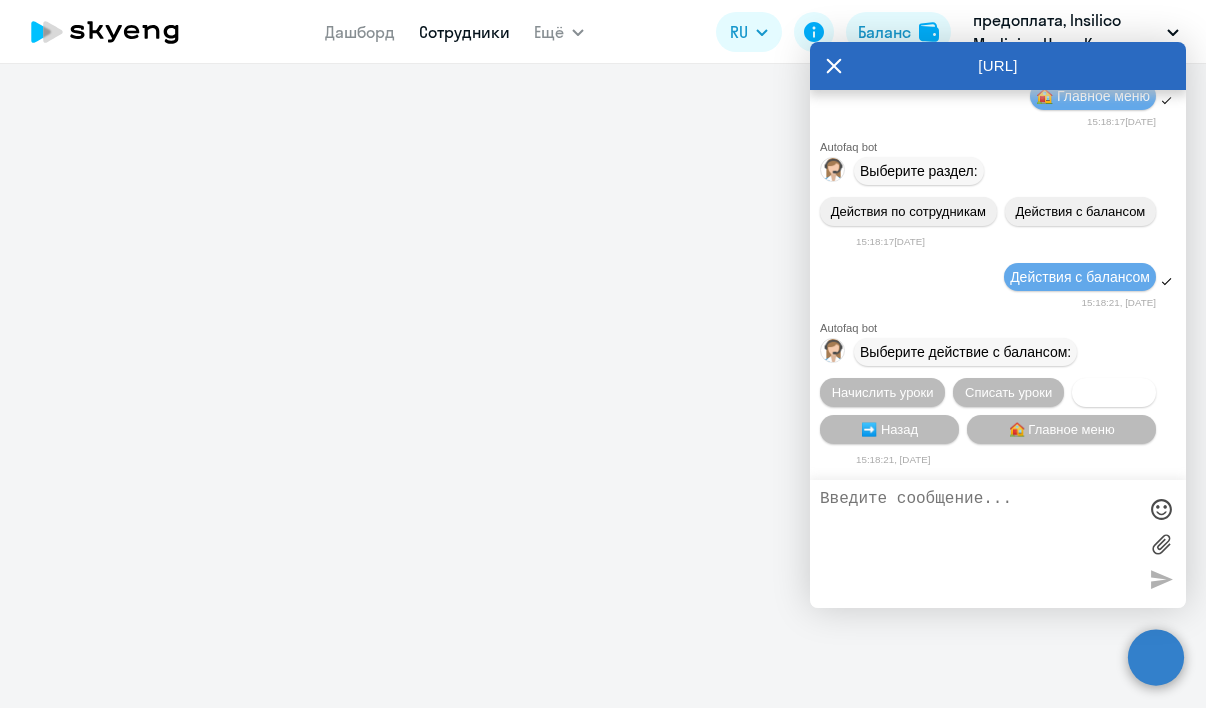 click on "Трансфер" at bounding box center [1114, 392] 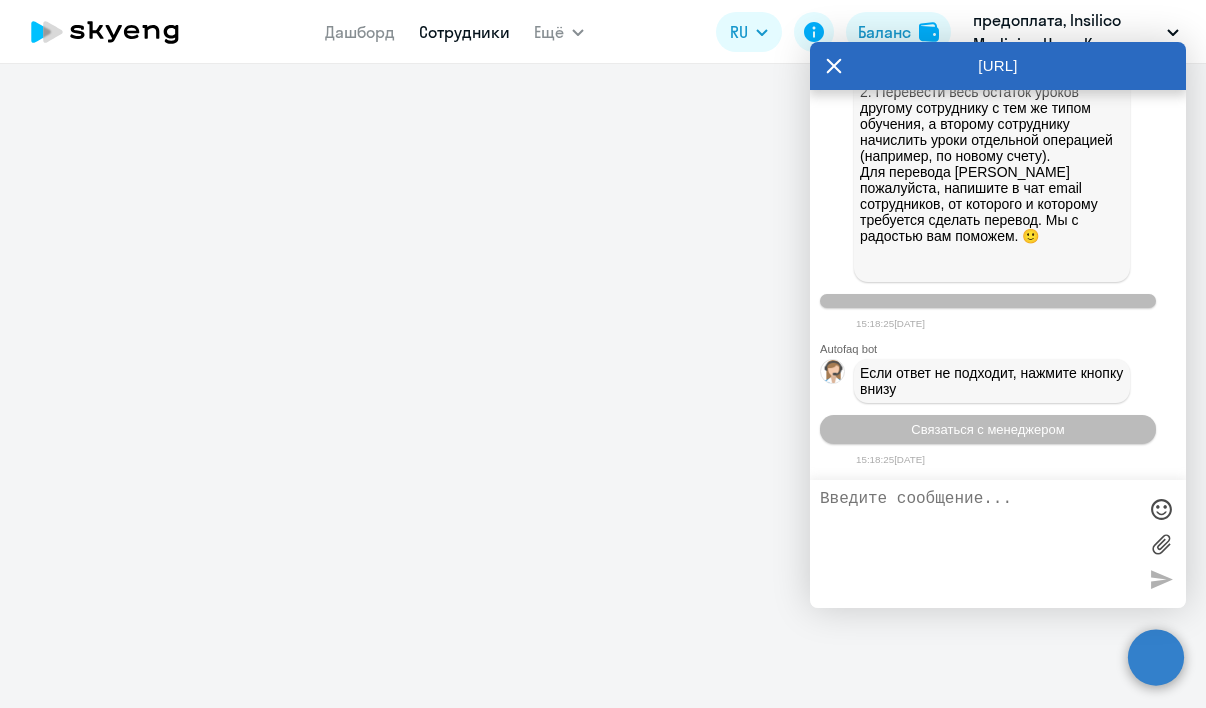 scroll, scrollTop: 19283, scrollLeft: 0, axis: vertical 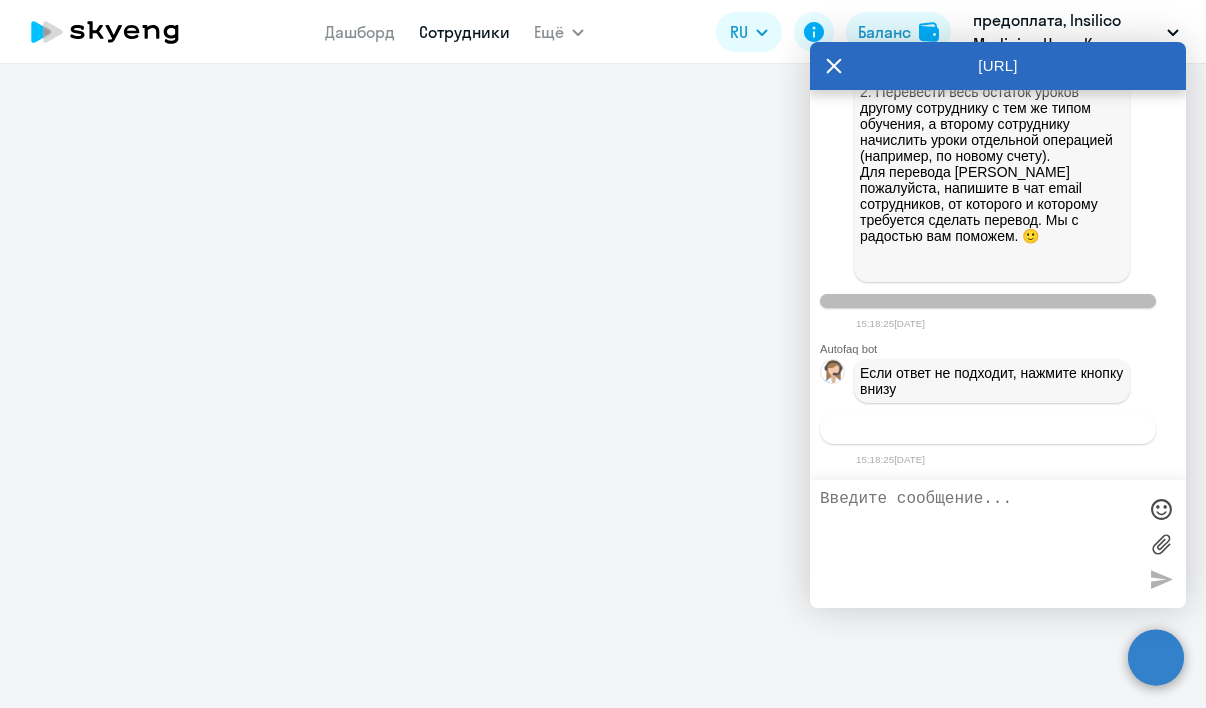 click on "Связаться с менеджером" at bounding box center (987, 429) 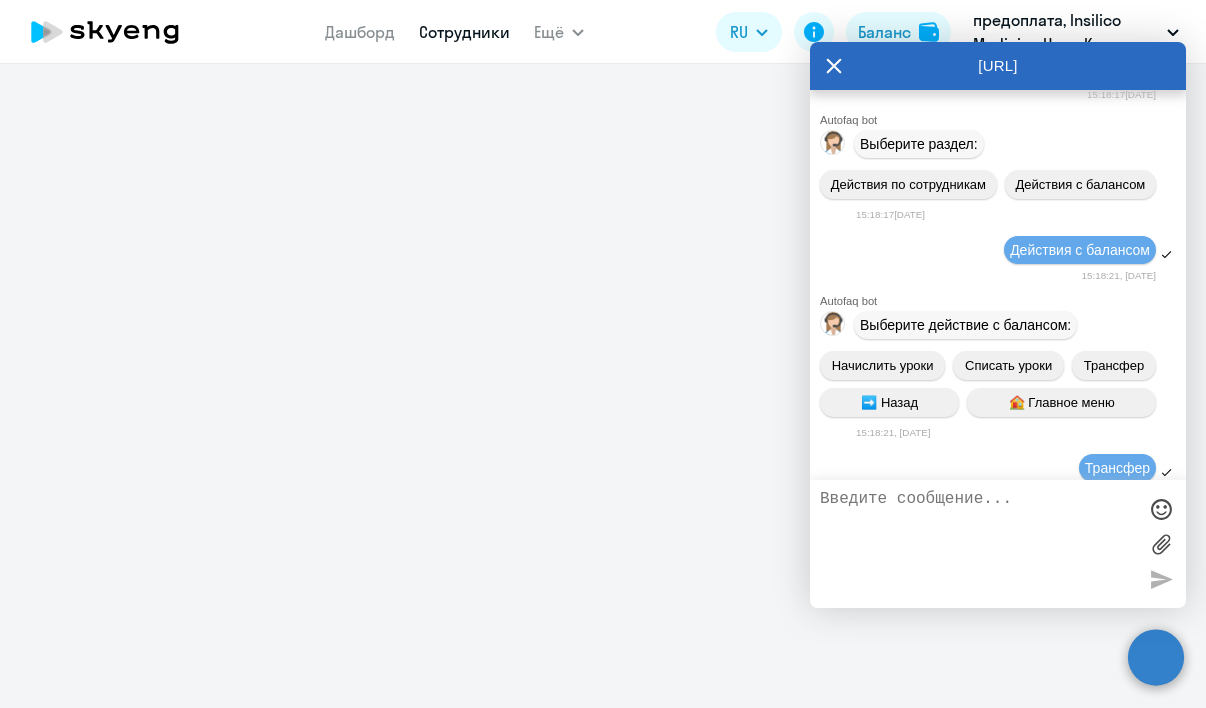 scroll, scrollTop: 17074, scrollLeft: 0, axis: vertical 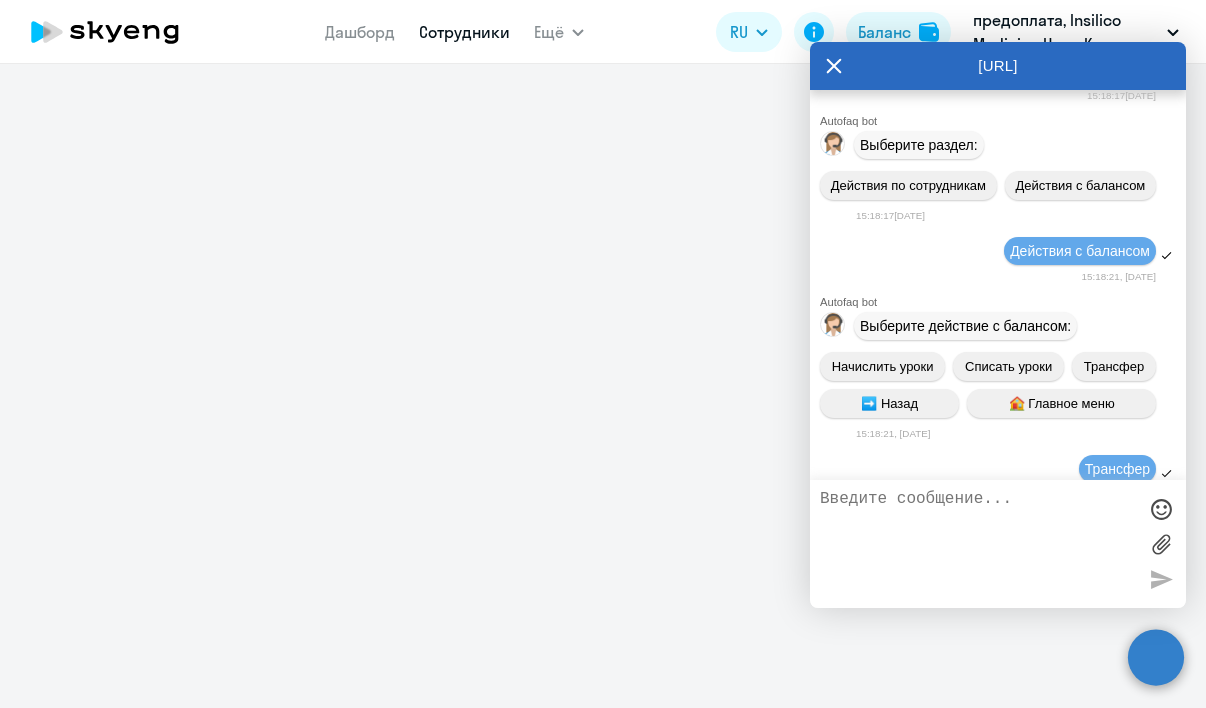 drag, startPoint x: 1083, startPoint y: 332, endPoint x: 864, endPoint y: 317, distance: 219.51309 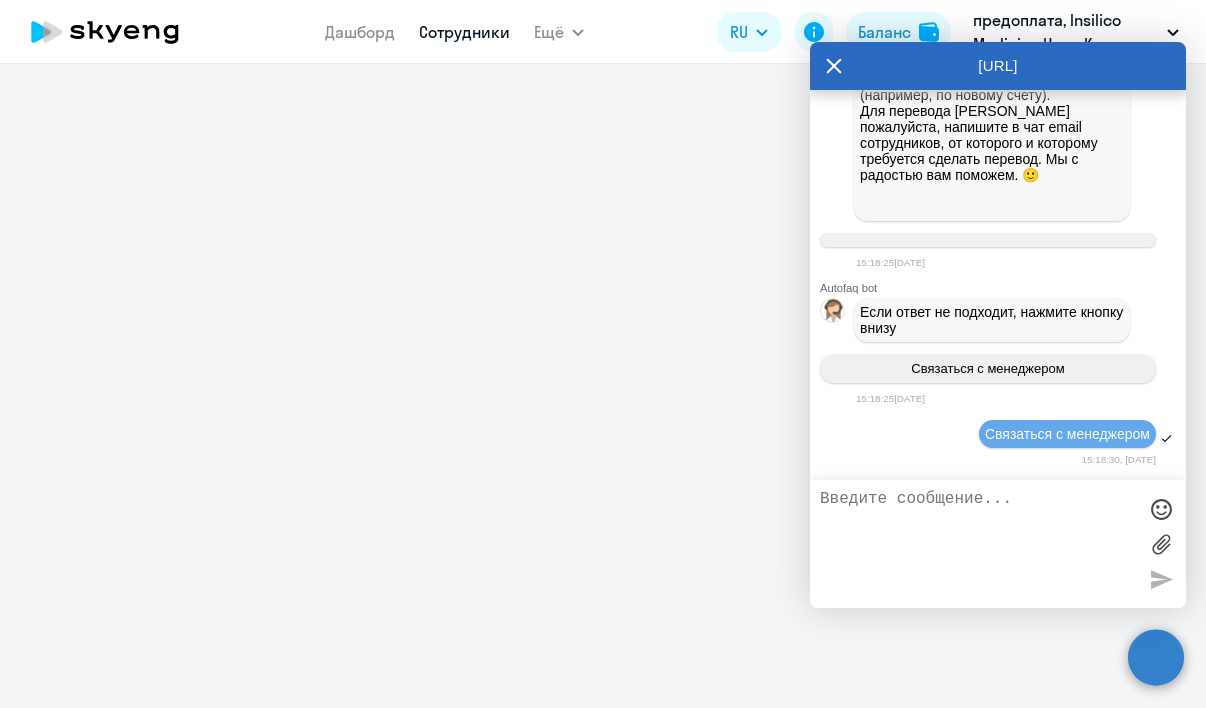 scroll, scrollTop: 19344, scrollLeft: 0, axis: vertical 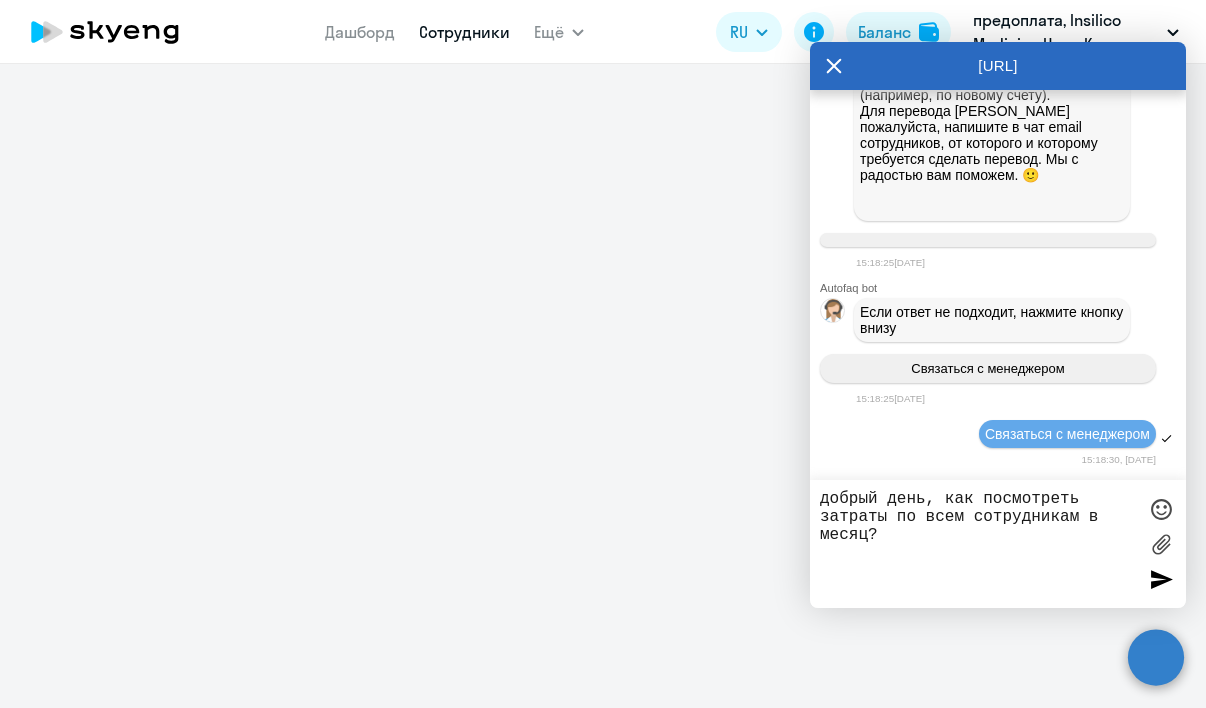 drag, startPoint x: 986, startPoint y: 500, endPoint x: 1079, endPoint y: 501, distance: 93.00538 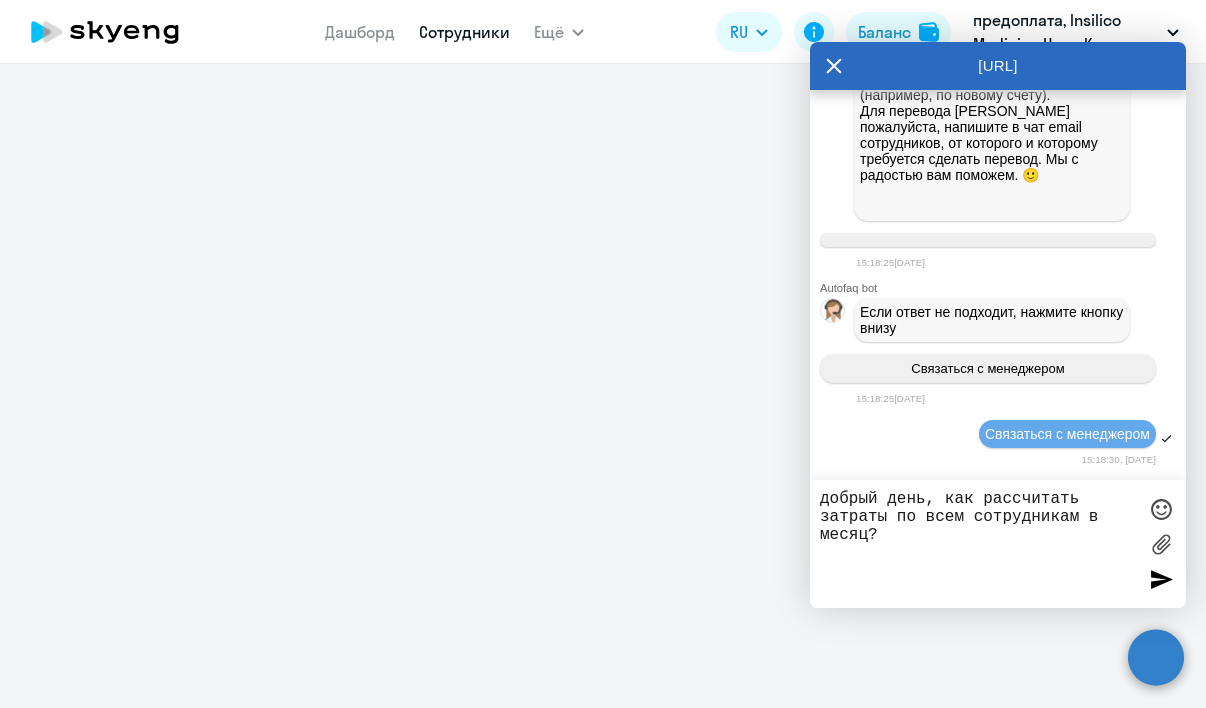 type on "добрый день, как рассчитать затраты по всем сотрудникам в месяц?" 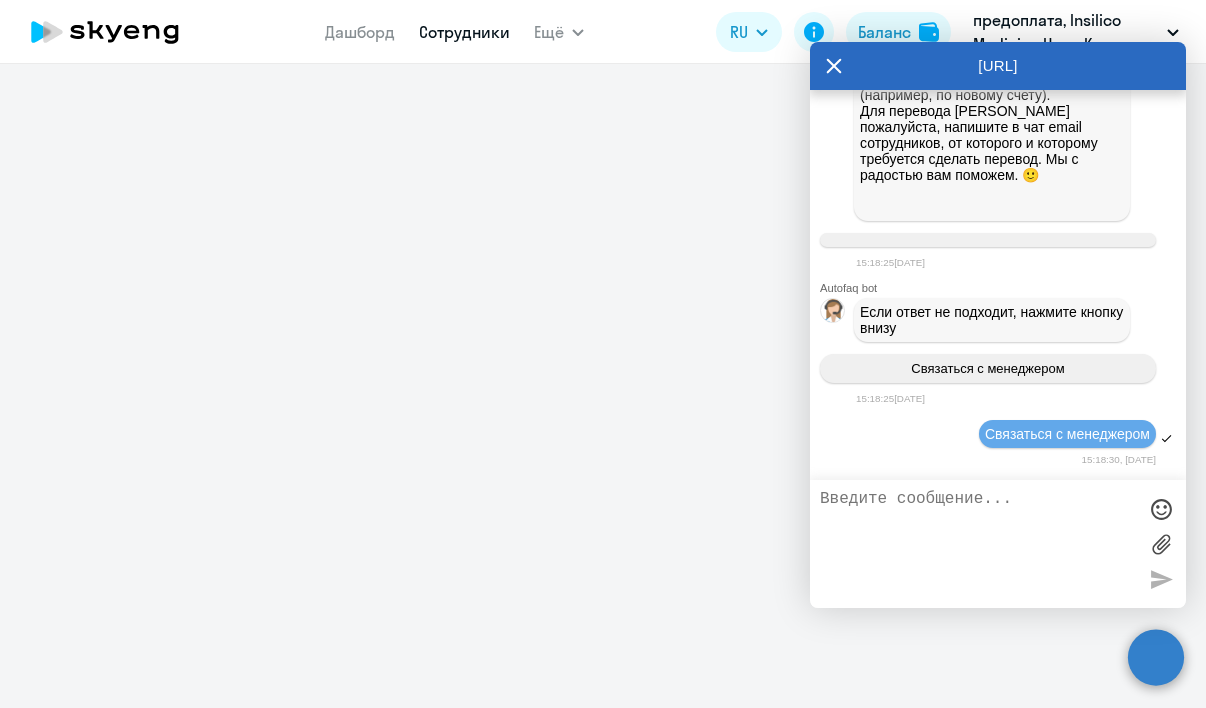 scroll, scrollTop: 19421, scrollLeft: 0, axis: vertical 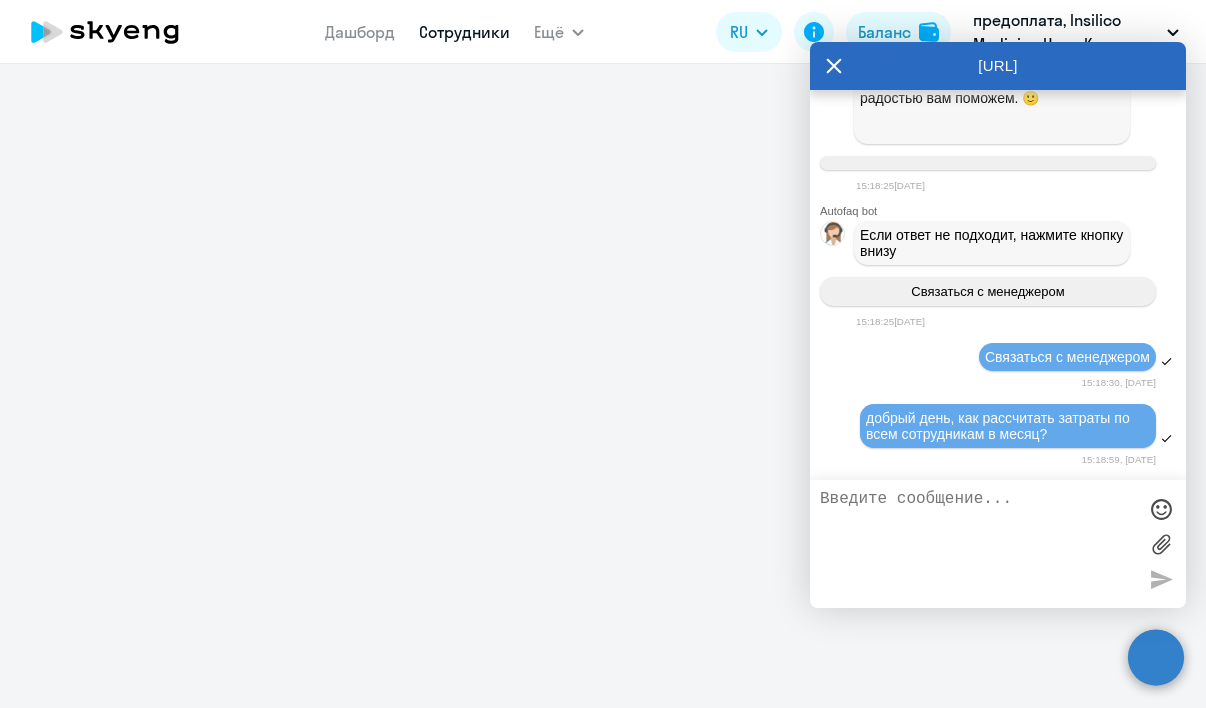 click at bounding box center [603, 386] 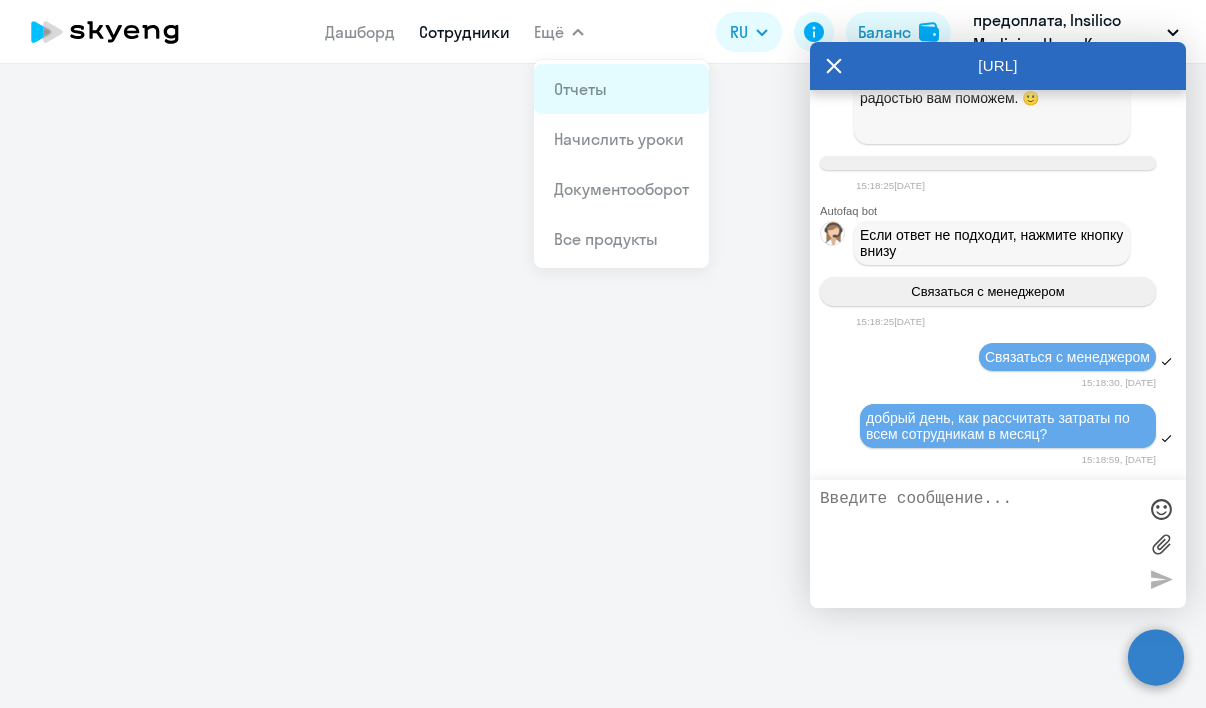 click on "Отчеты" at bounding box center [580, 89] 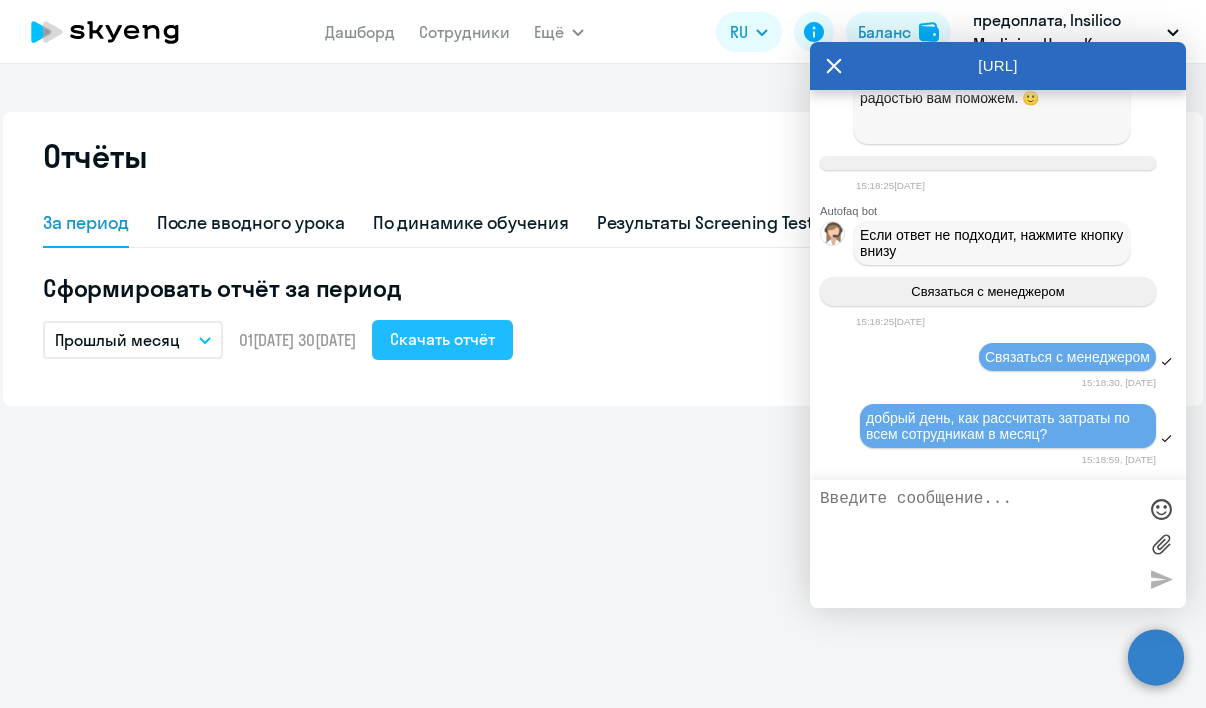 click on "Скачать отчёт" 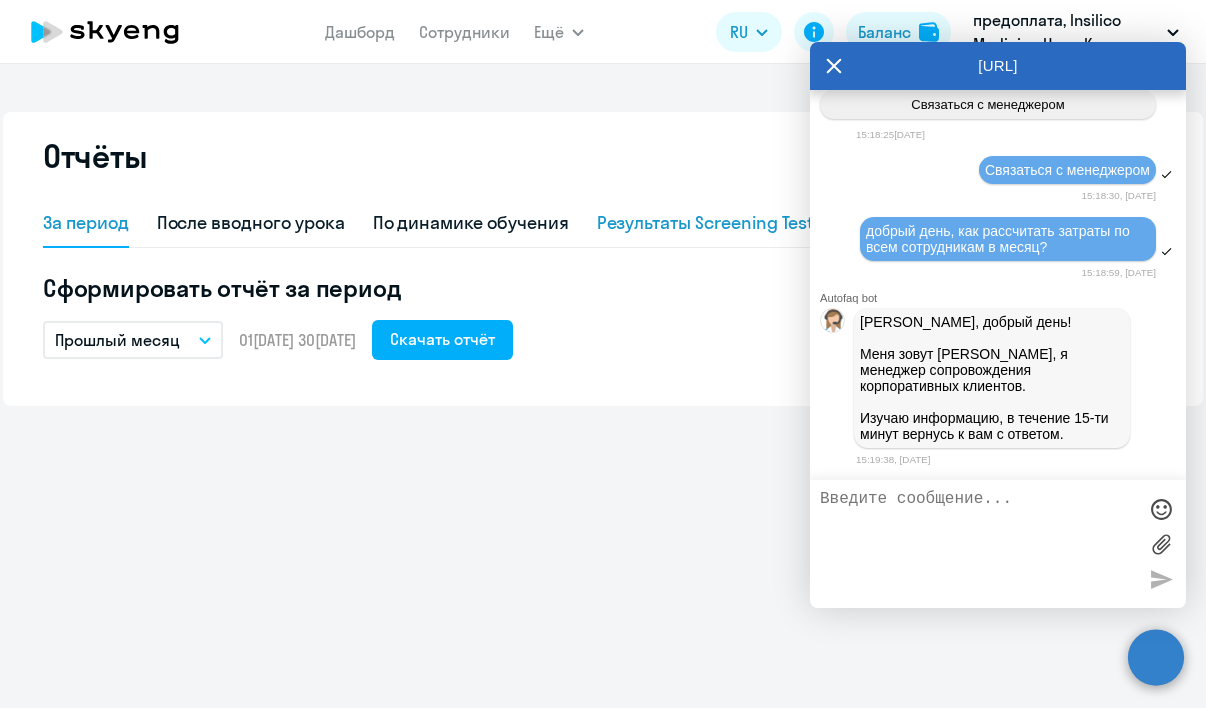 scroll, scrollTop: 19609, scrollLeft: 0, axis: vertical 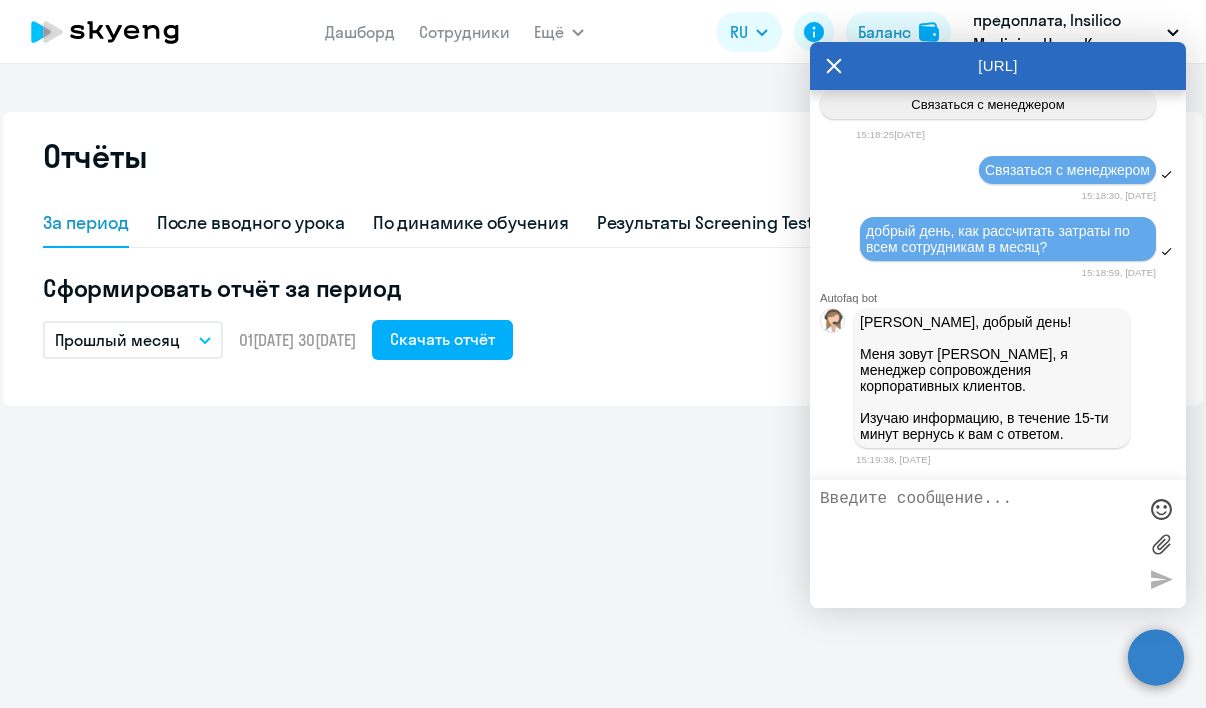 click at bounding box center (978, 544) 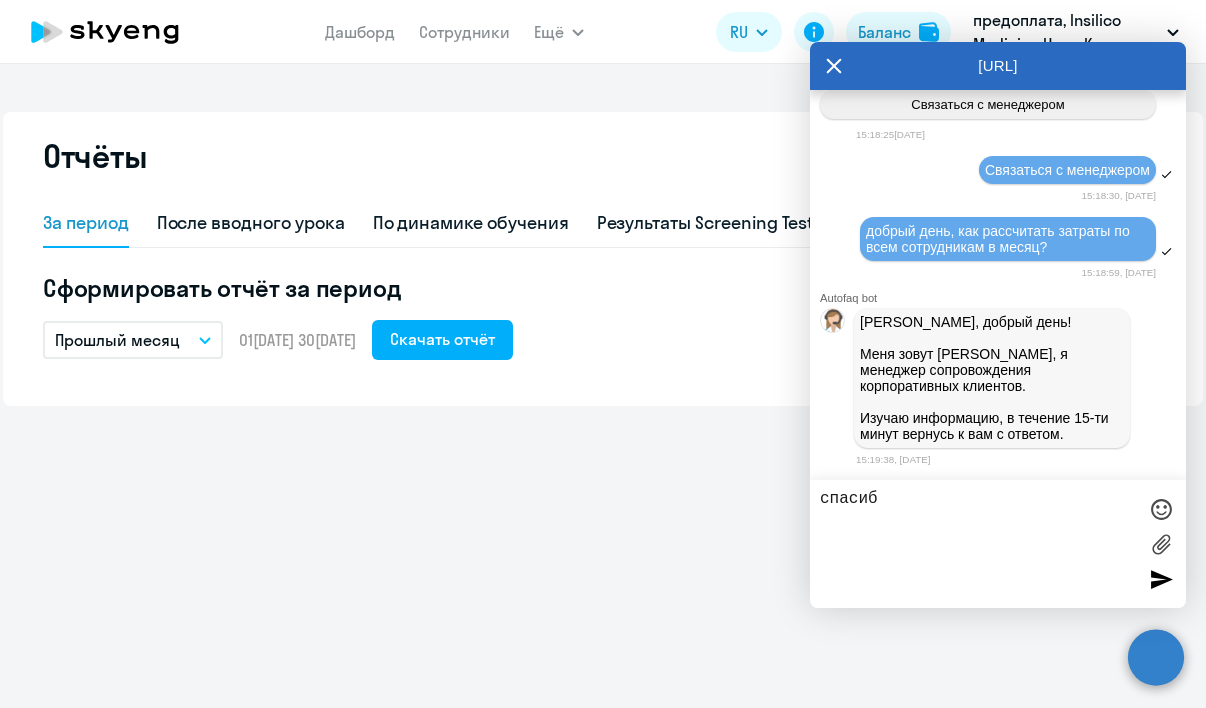 type on "спасибо" 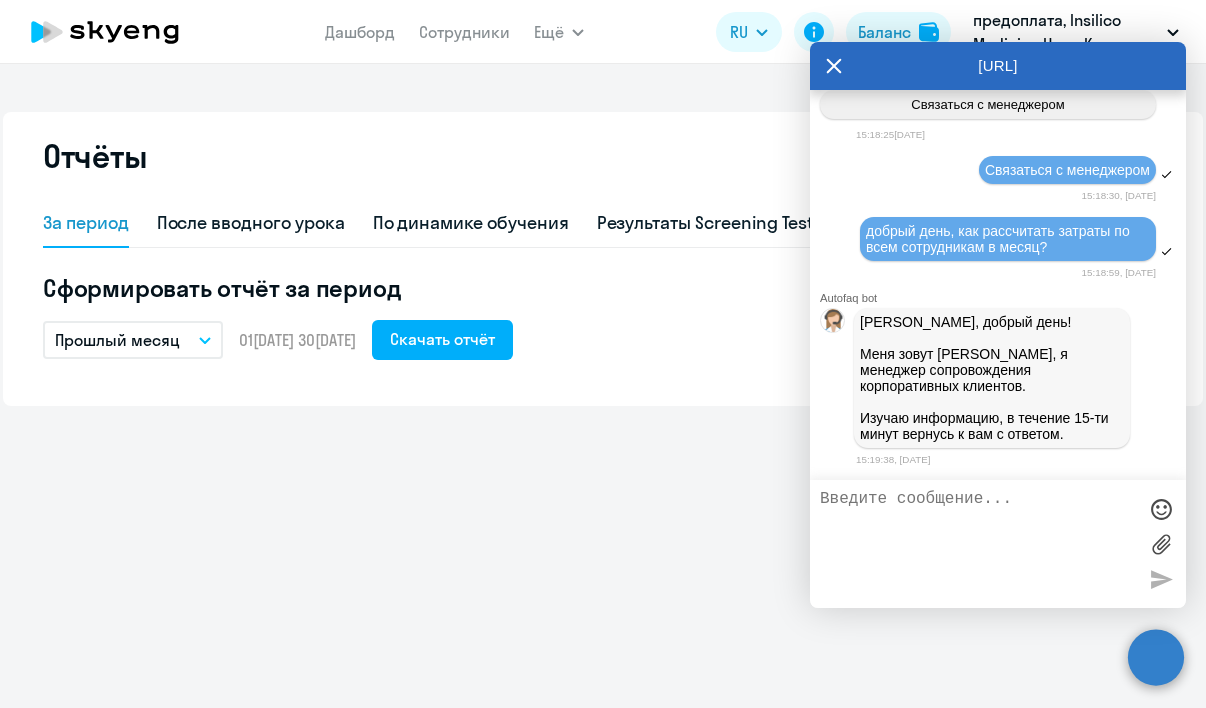 scroll, scrollTop: 19670, scrollLeft: 0, axis: vertical 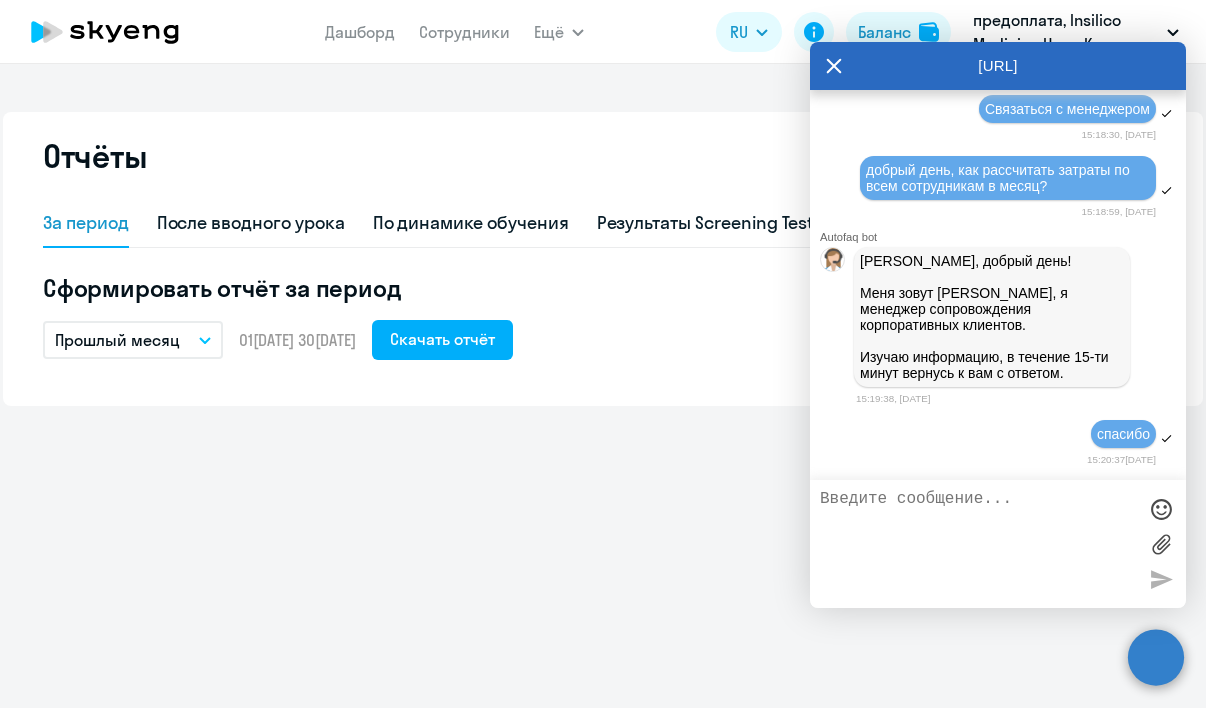 click on "Отчёты За период После вводного урока По динамике обучения Результаты Screening Test Сформировать отчёт за период  Прошлый месяц
–  [DATE] — [DATE]   Скачать отчёт" at bounding box center (603, 386) 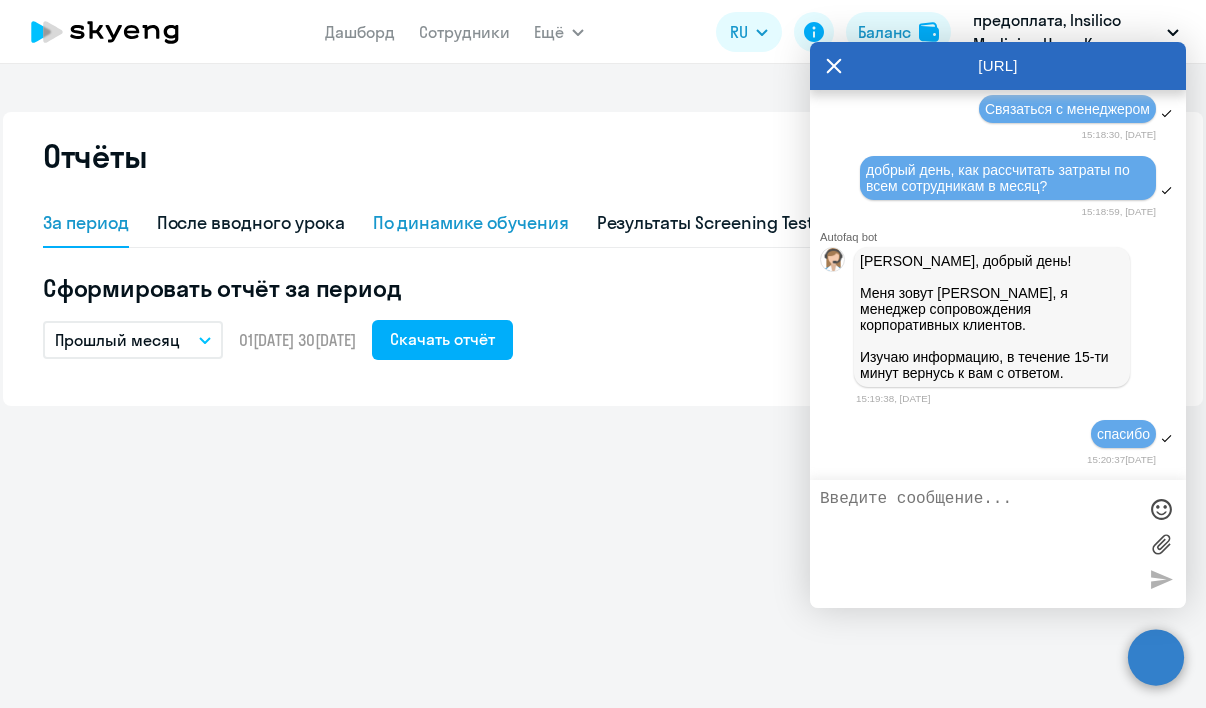 click on "По динамике обучения" 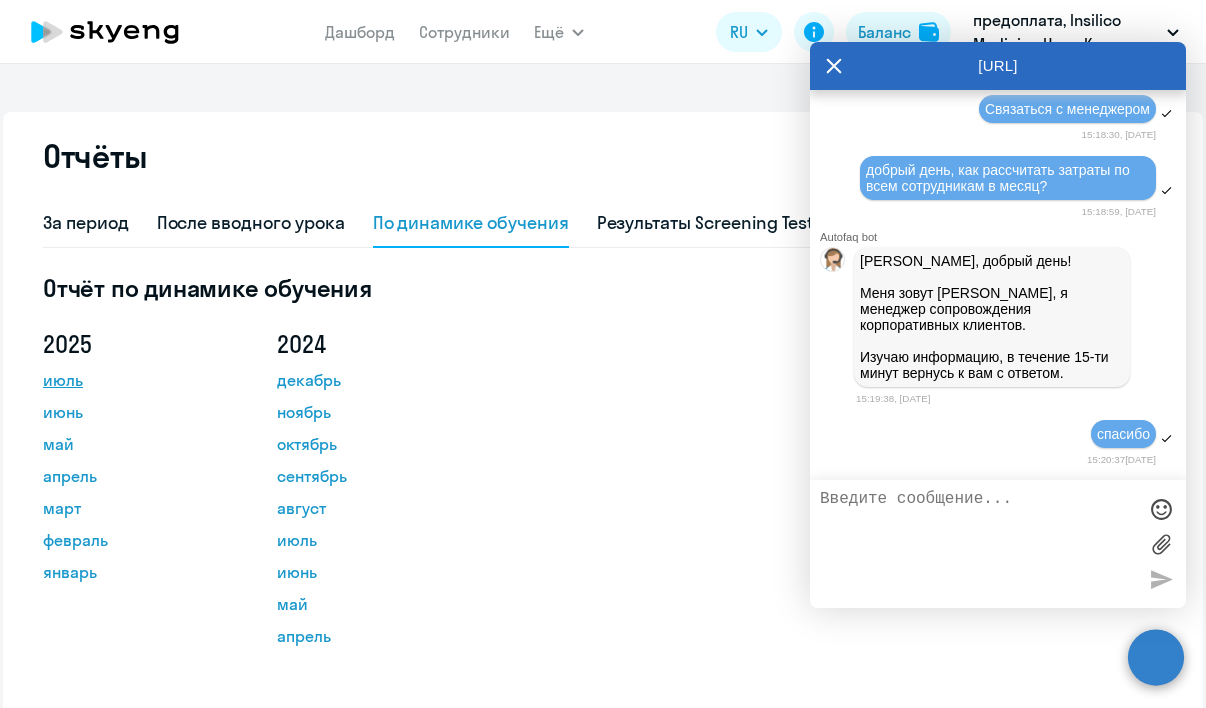 click on "июль" 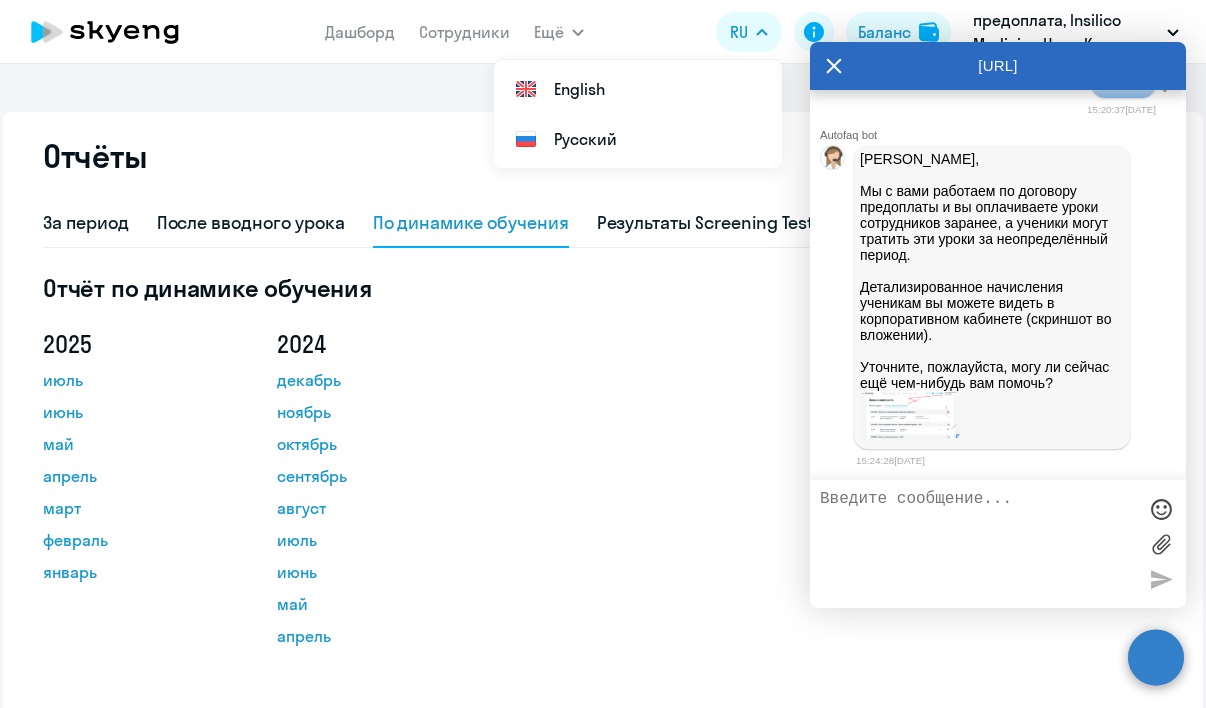 scroll, scrollTop: 20021, scrollLeft: 0, axis: vertical 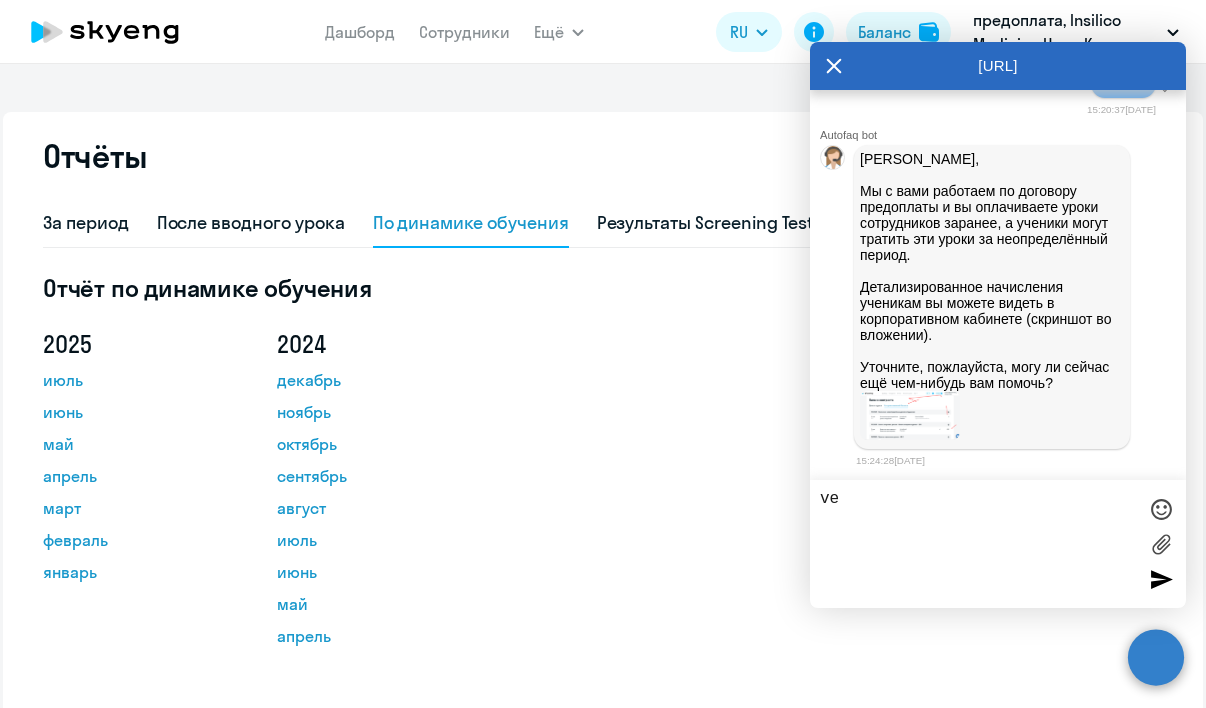 type on "v" 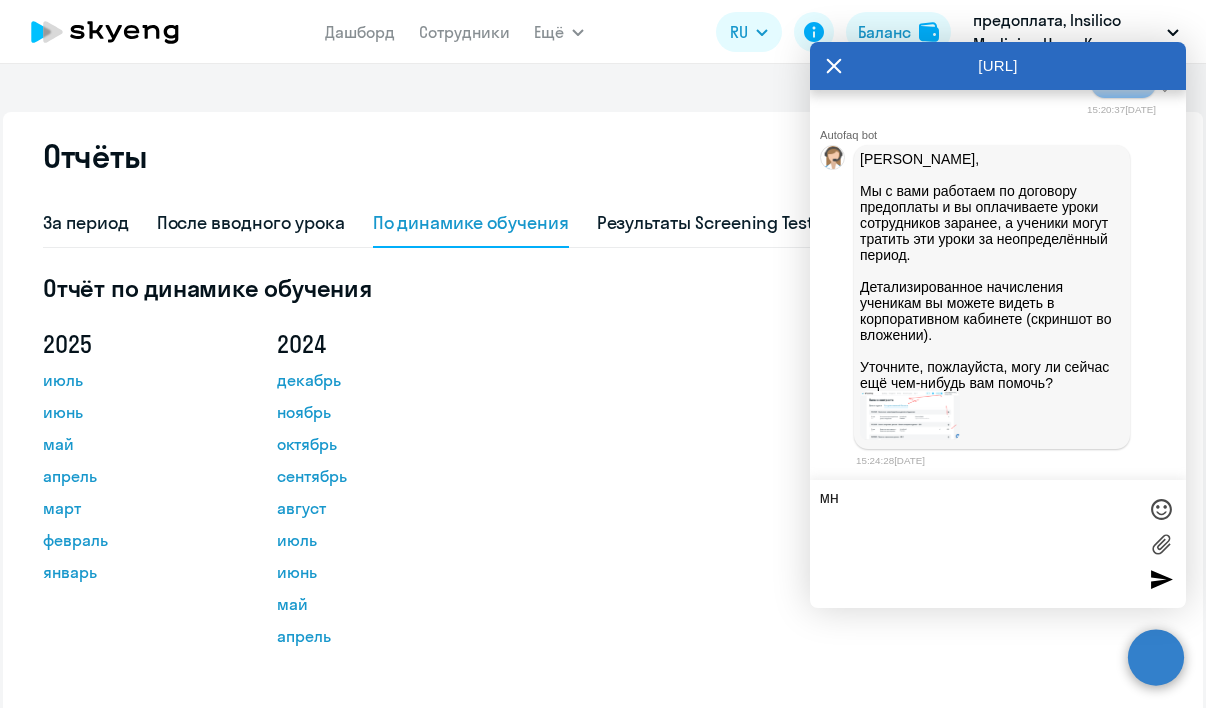 type on "м" 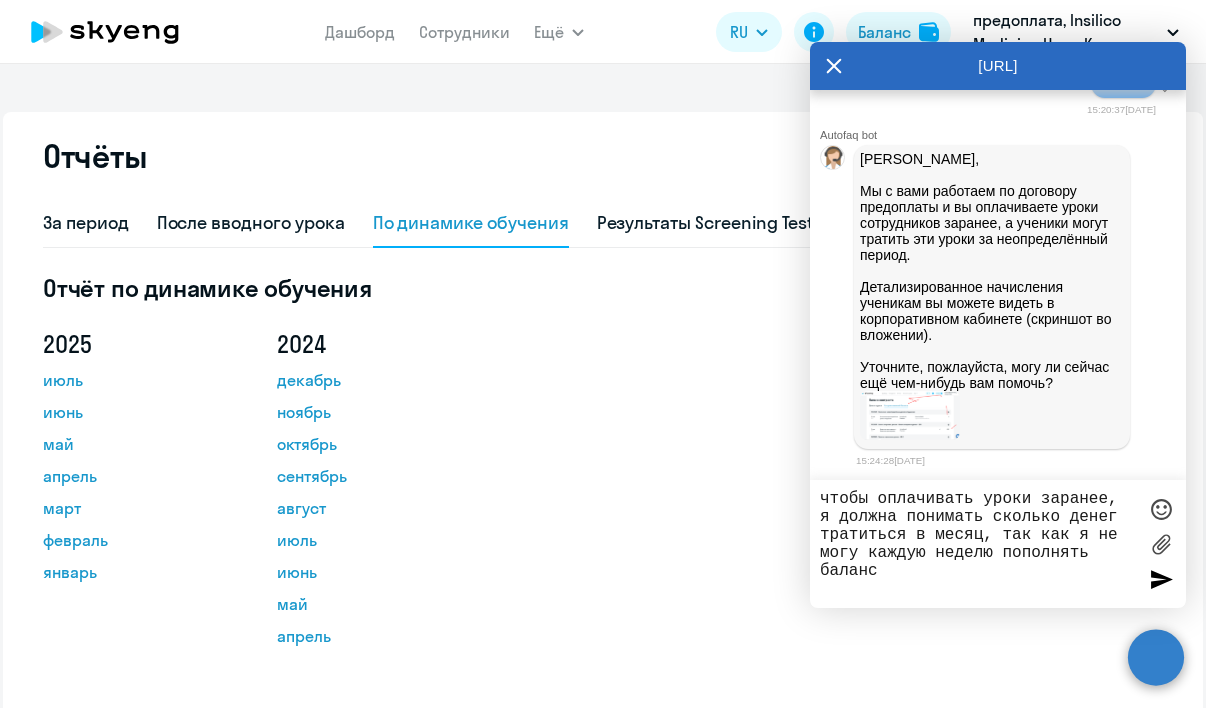 type on "чтобы оплачивать уроки заранее, я должна понимать сколько денег тратиться в месяц, так как я не могу каждую неделю пополнять баланс" 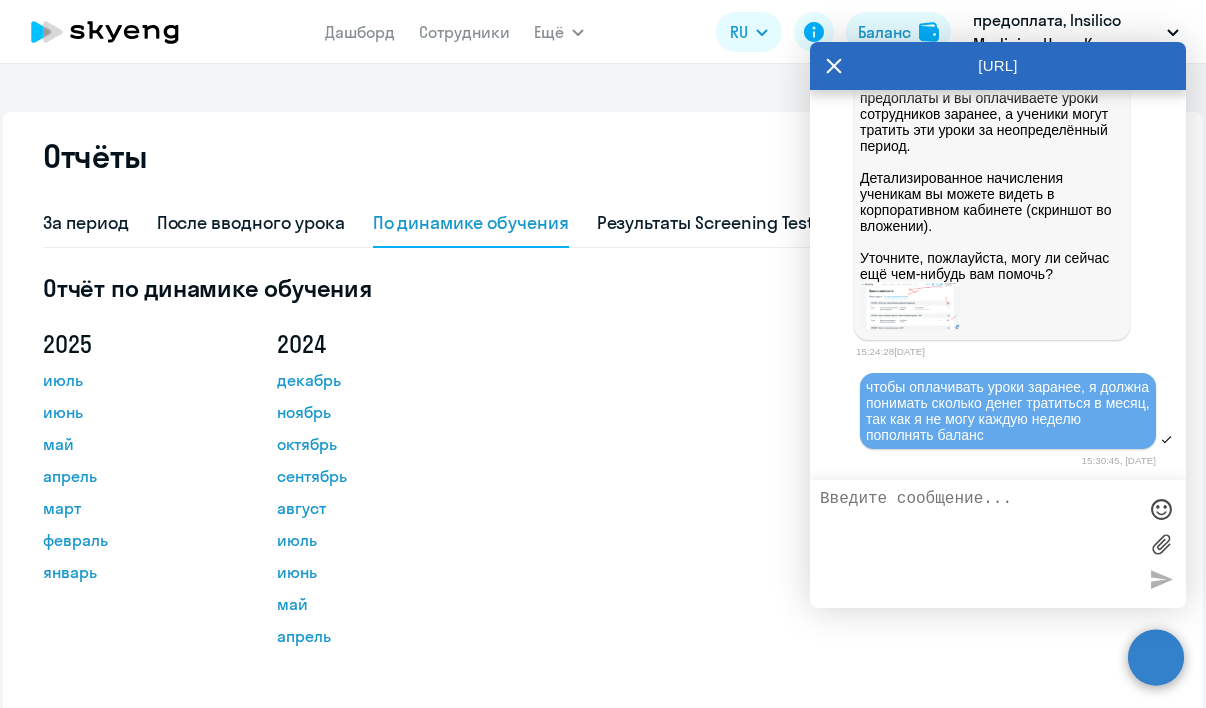 scroll, scrollTop: 20130, scrollLeft: 0, axis: vertical 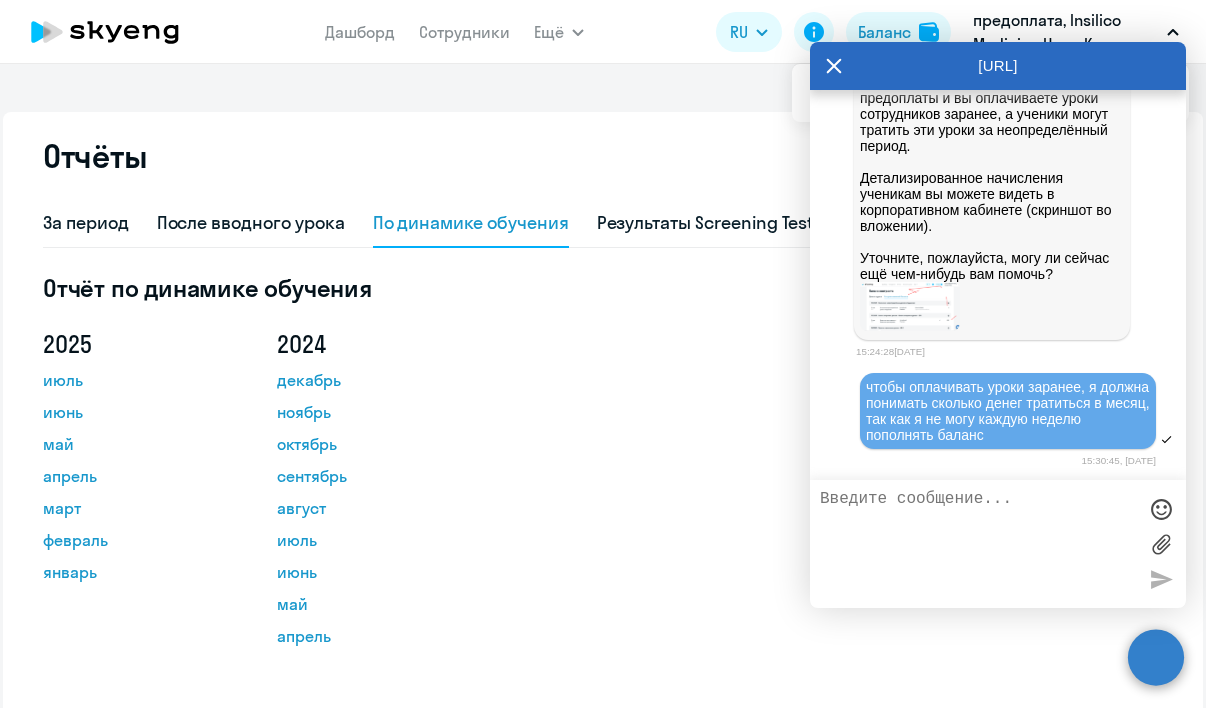 click at bounding box center (978, 544) 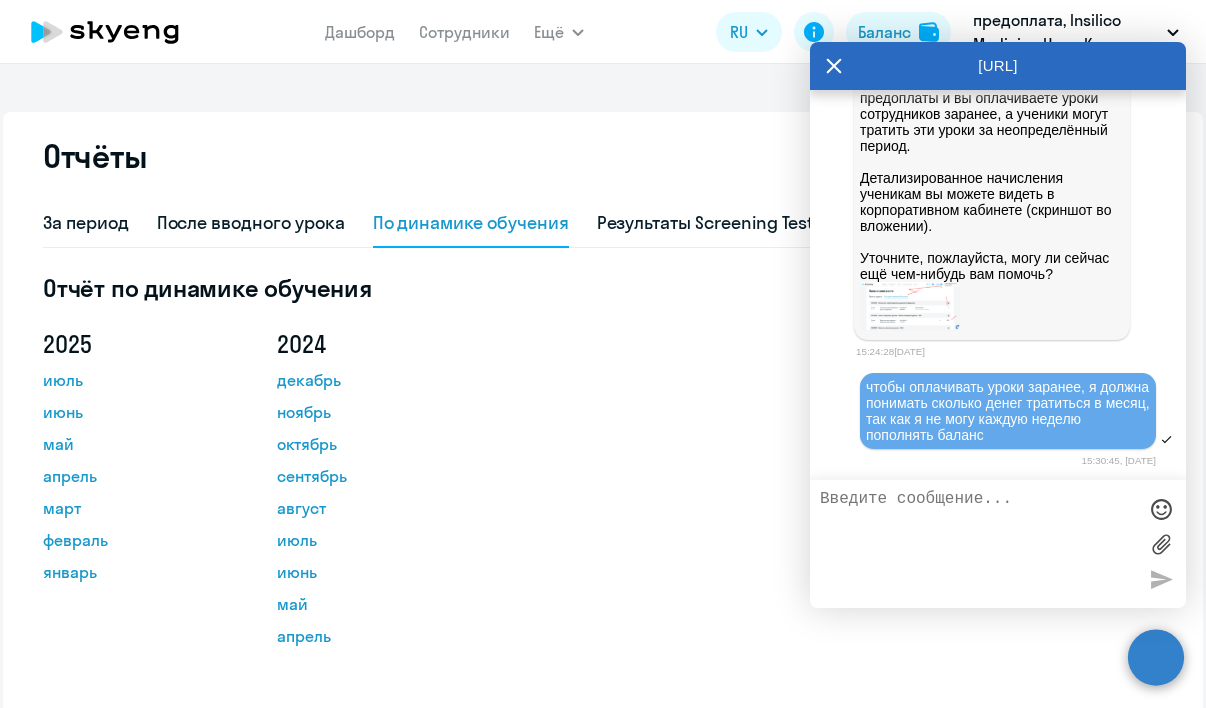 click on "Отчёты" 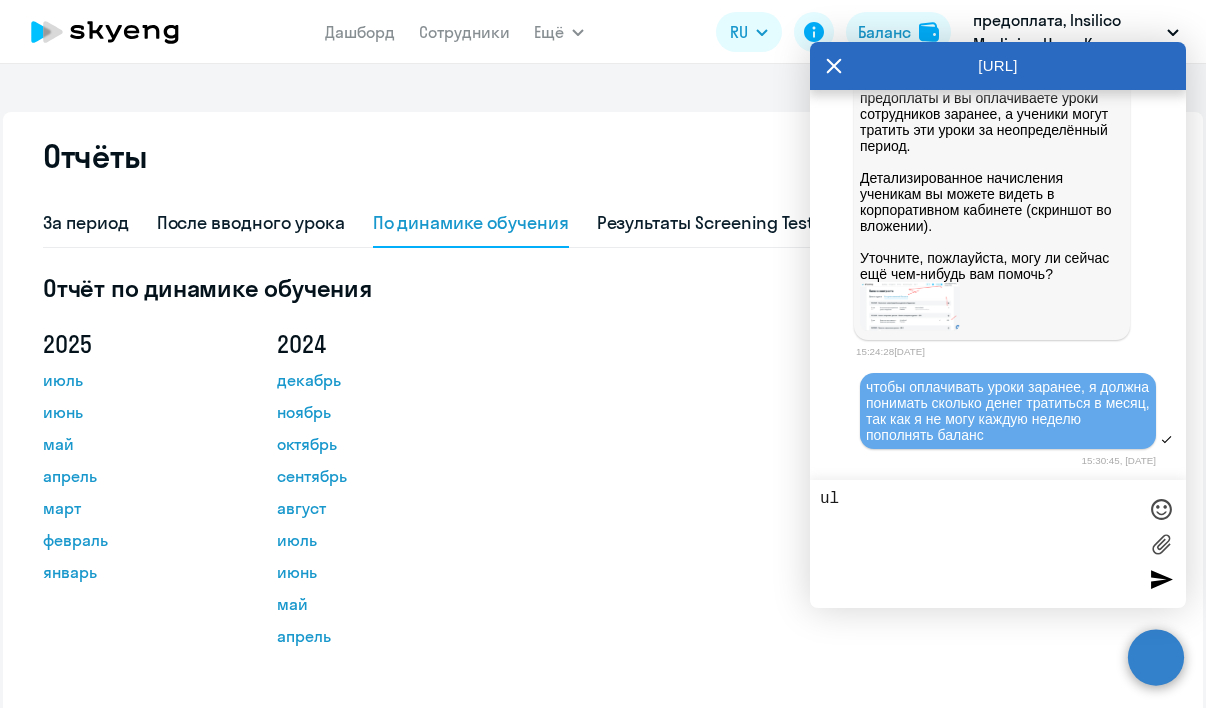 type on "u" 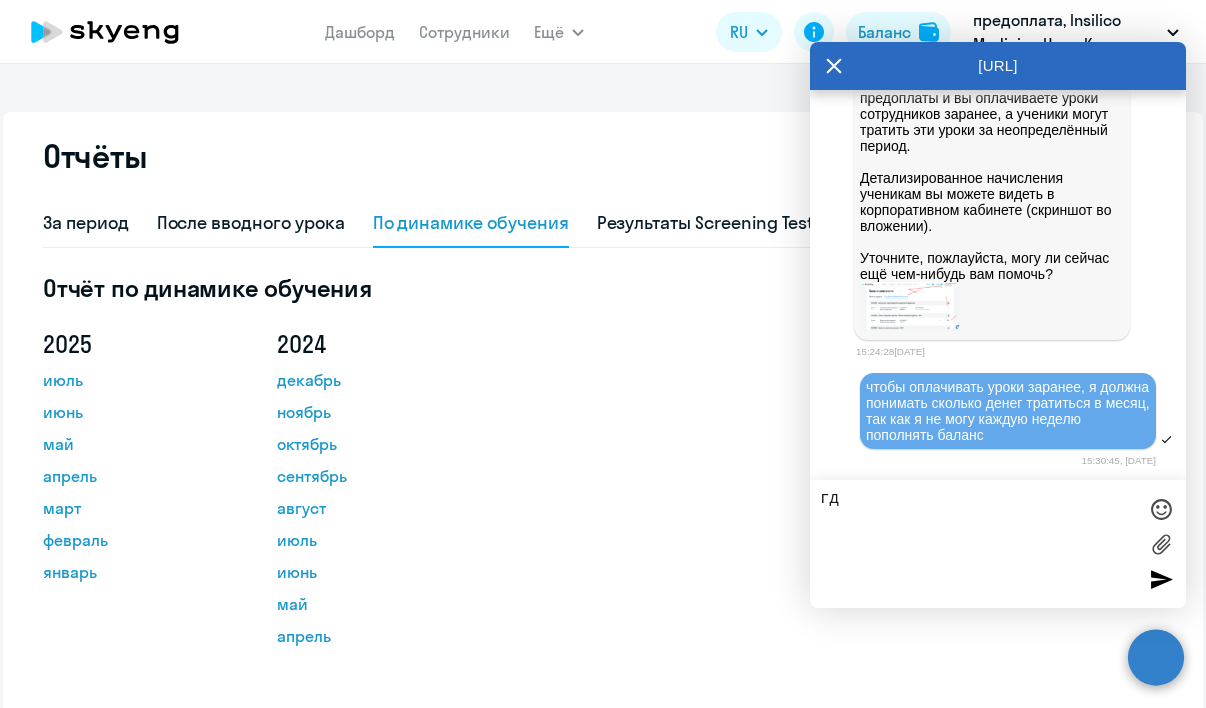 type on "г" 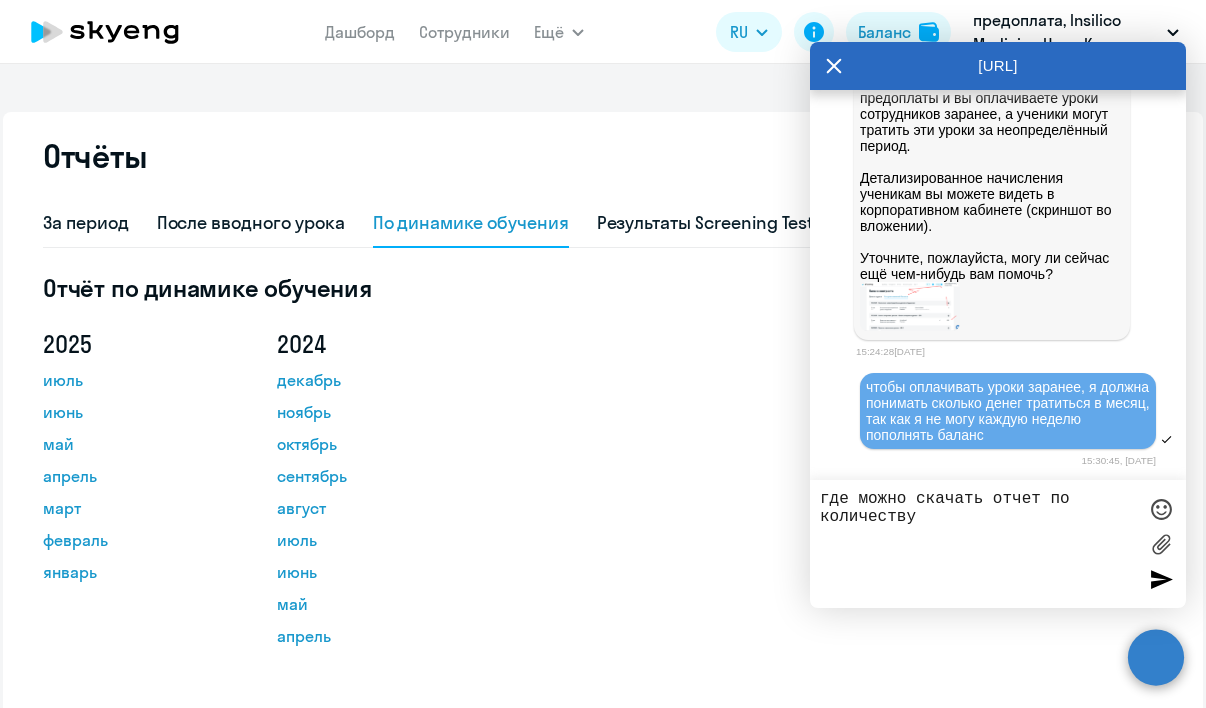 click on "где можно скачать отчет по количеству" at bounding box center (978, 544) 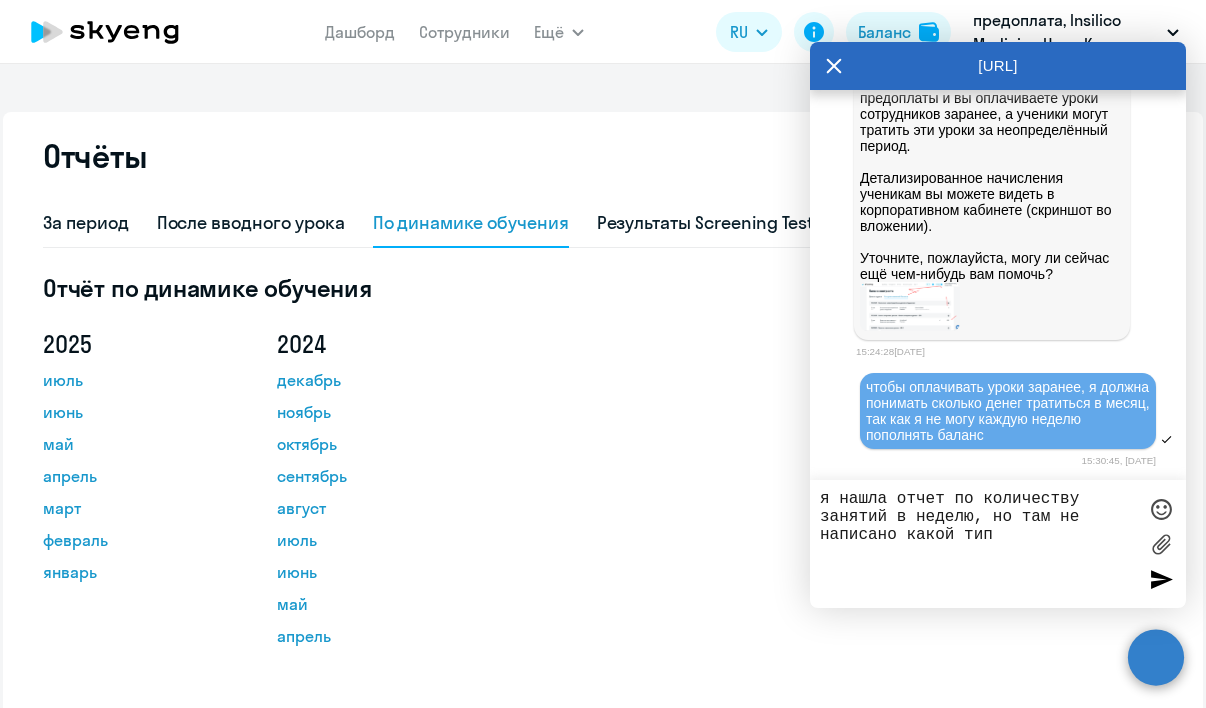click on "Дашборд
Сотрудники" 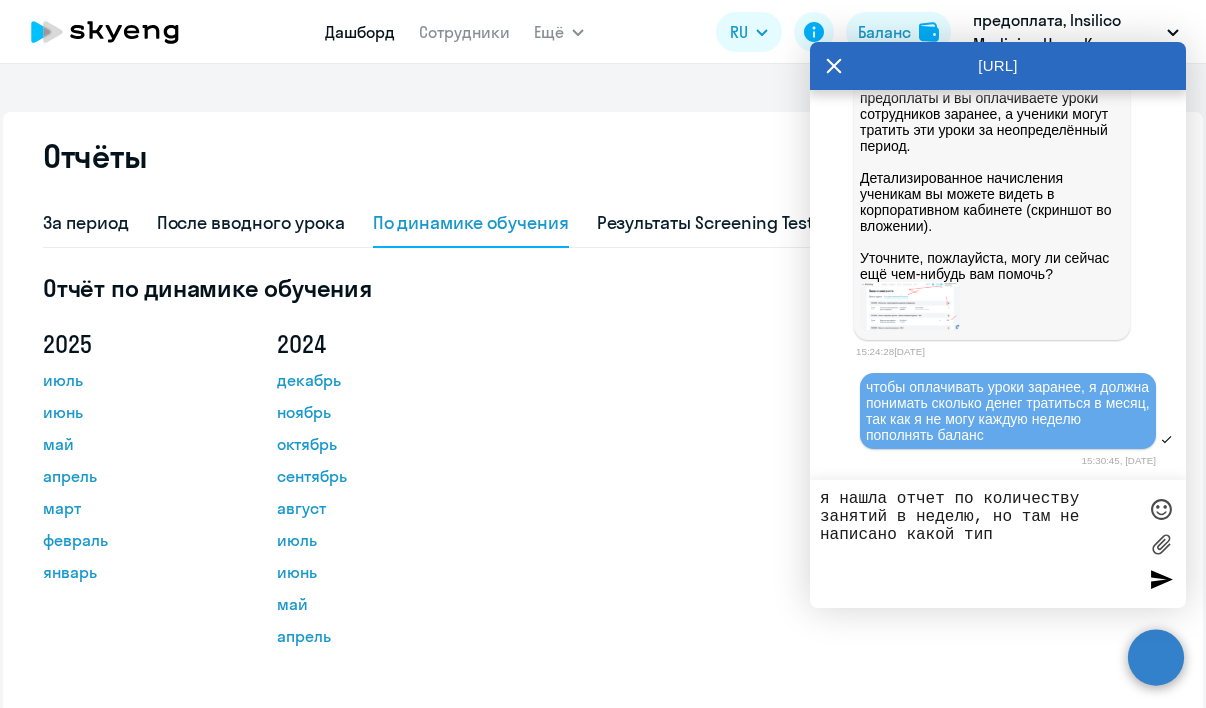 click on "Дашборд" at bounding box center [360, 32] 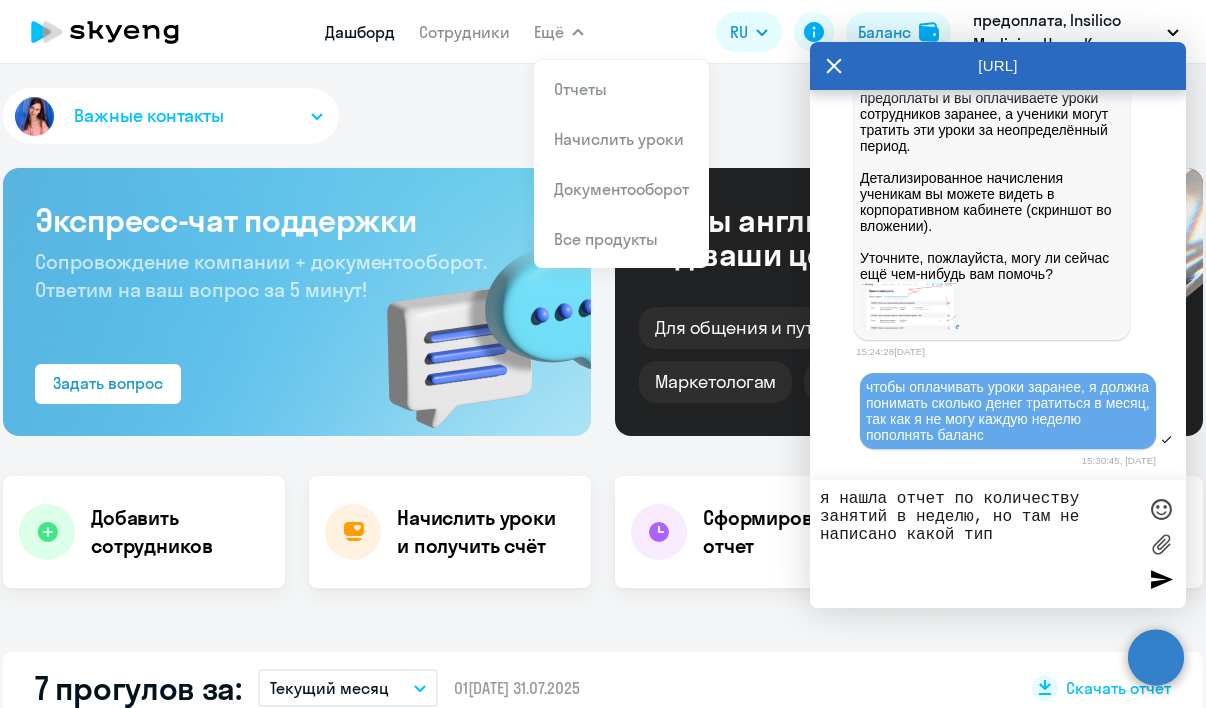 drag, startPoint x: 967, startPoint y: 534, endPoint x: 995, endPoint y: 530, distance: 28.284271 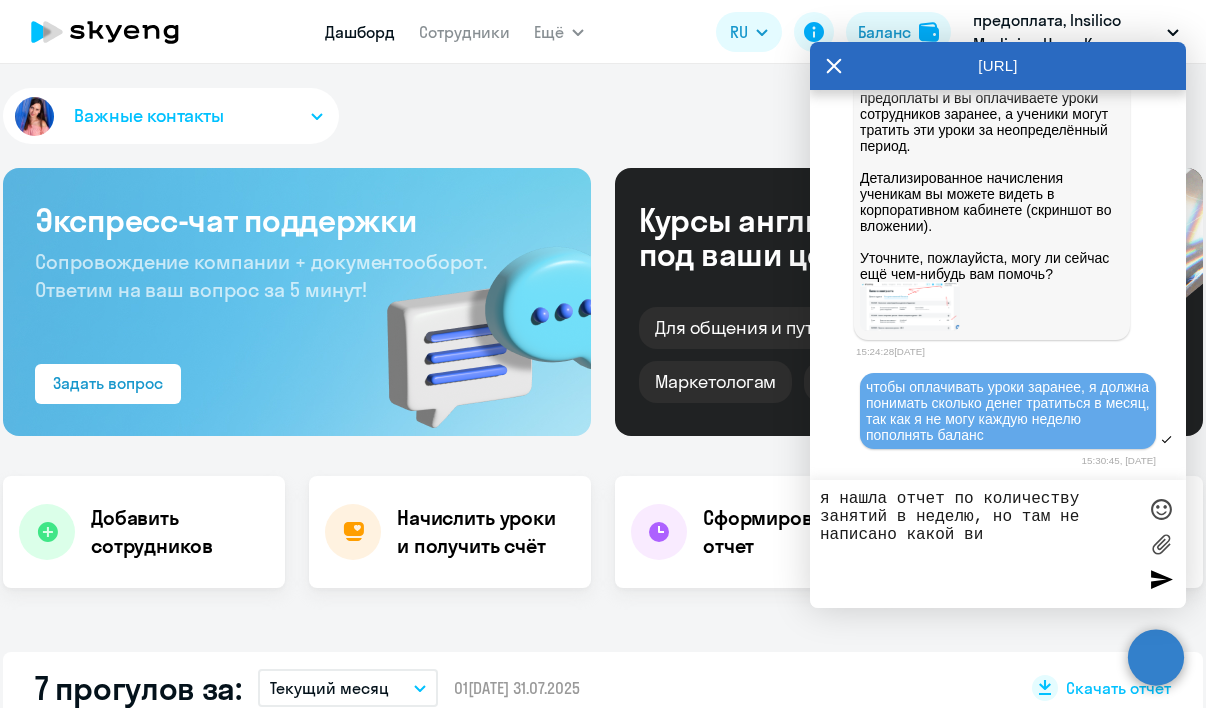 type on "я нашла отчет по количеству занятий в неделю, но там не написано какой вид" 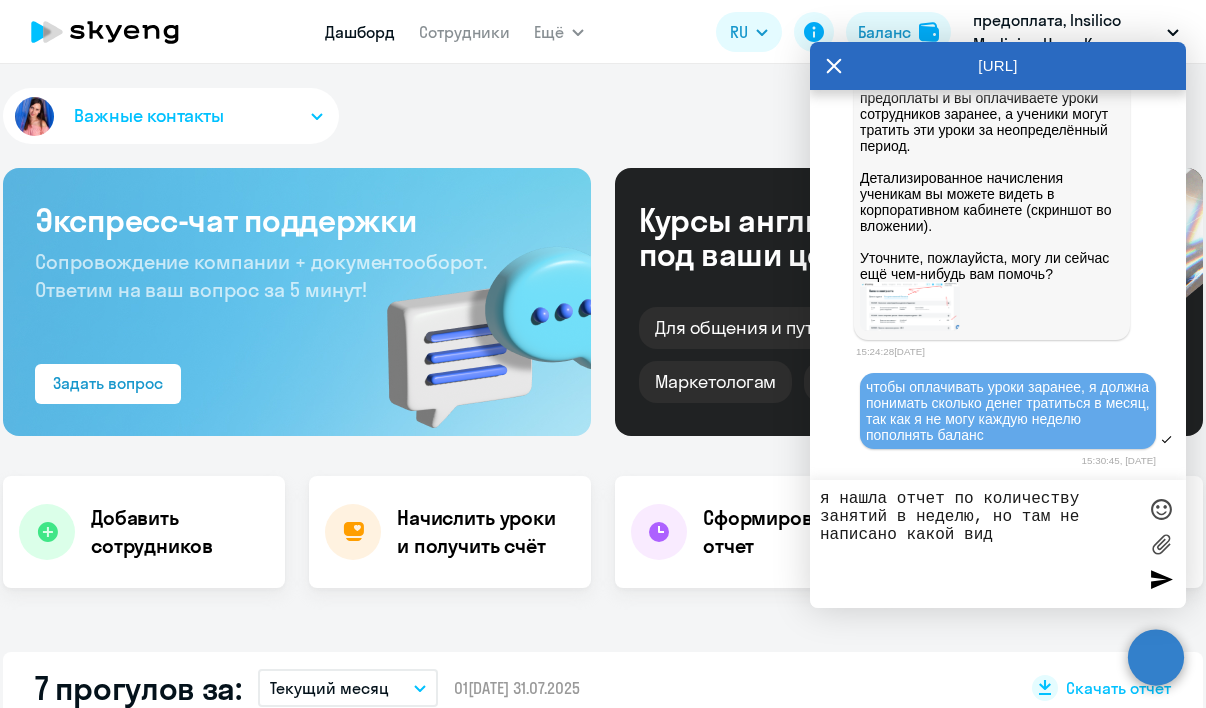select on "30" 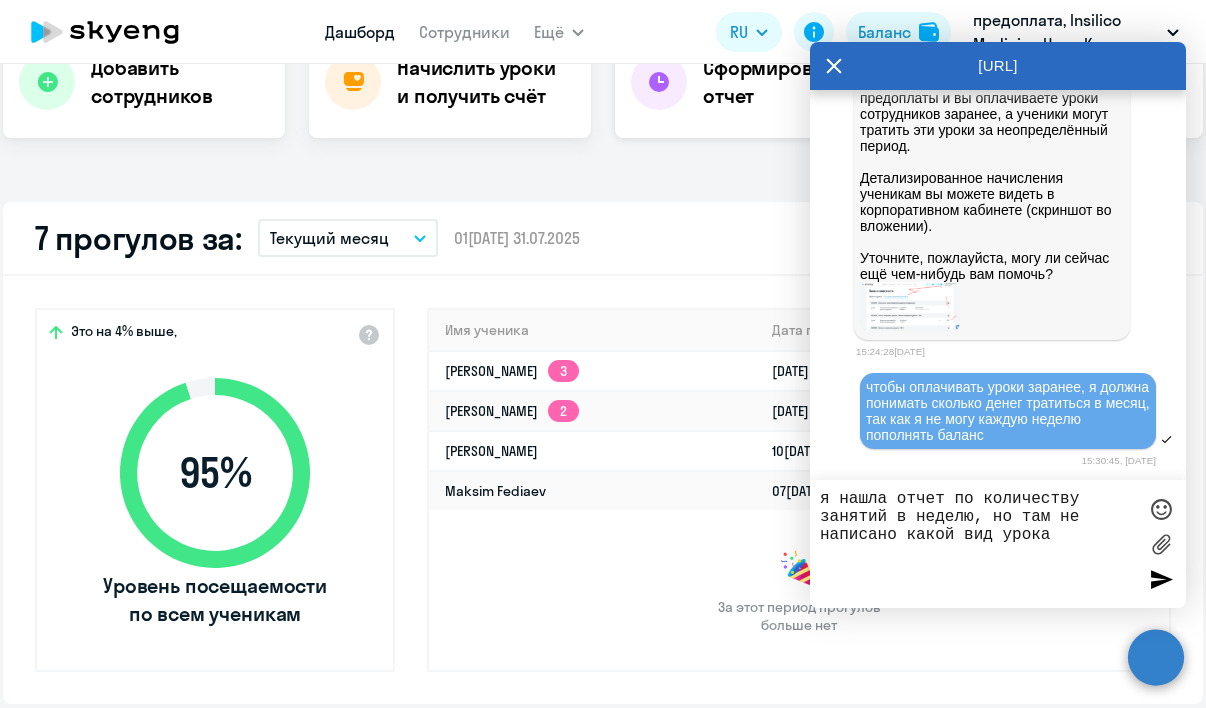 scroll, scrollTop: 549, scrollLeft: 0, axis: vertical 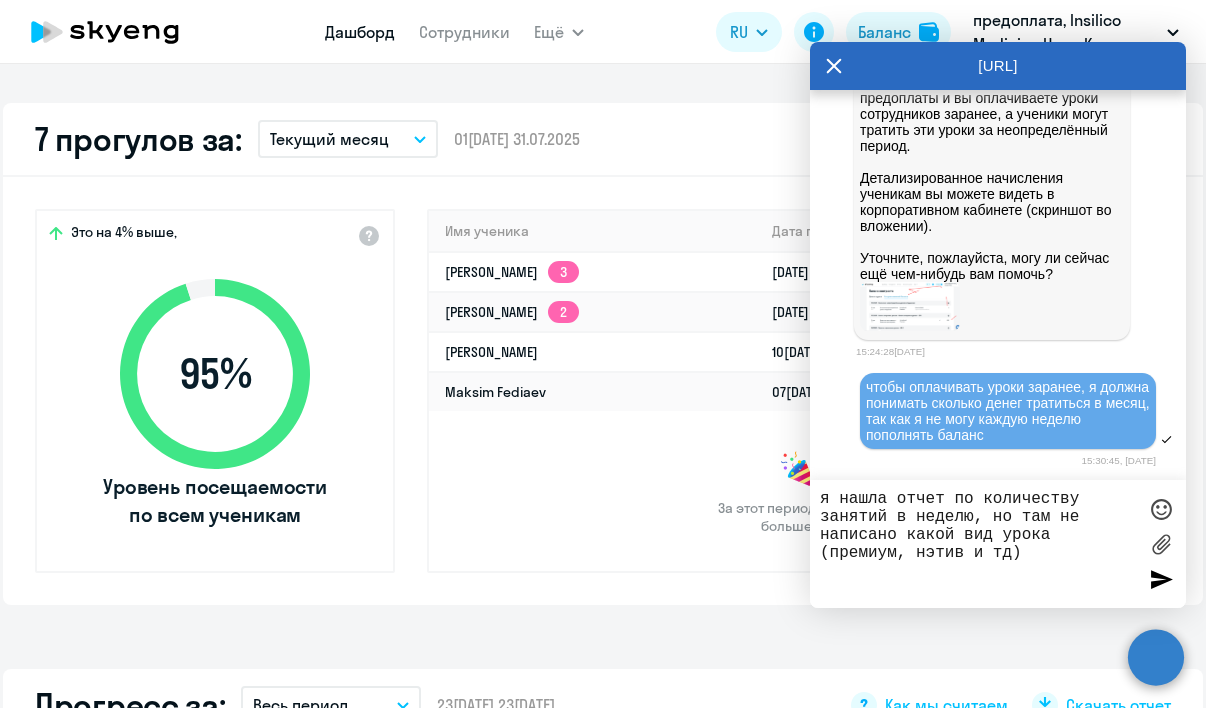 type on "я нашла отчет по количеству занятий в неделю, но там не написано какой вид урока (премиум, нэтив и тд)" 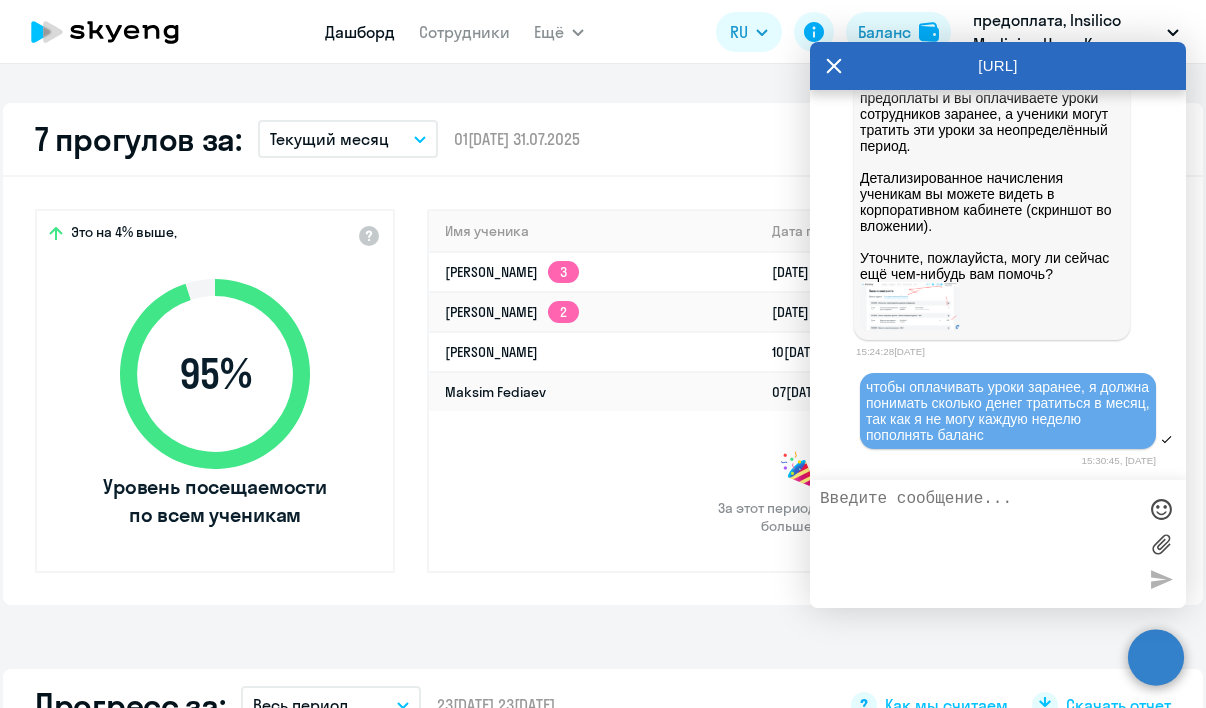 scroll, scrollTop: 20223, scrollLeft: 0, axis: vertical 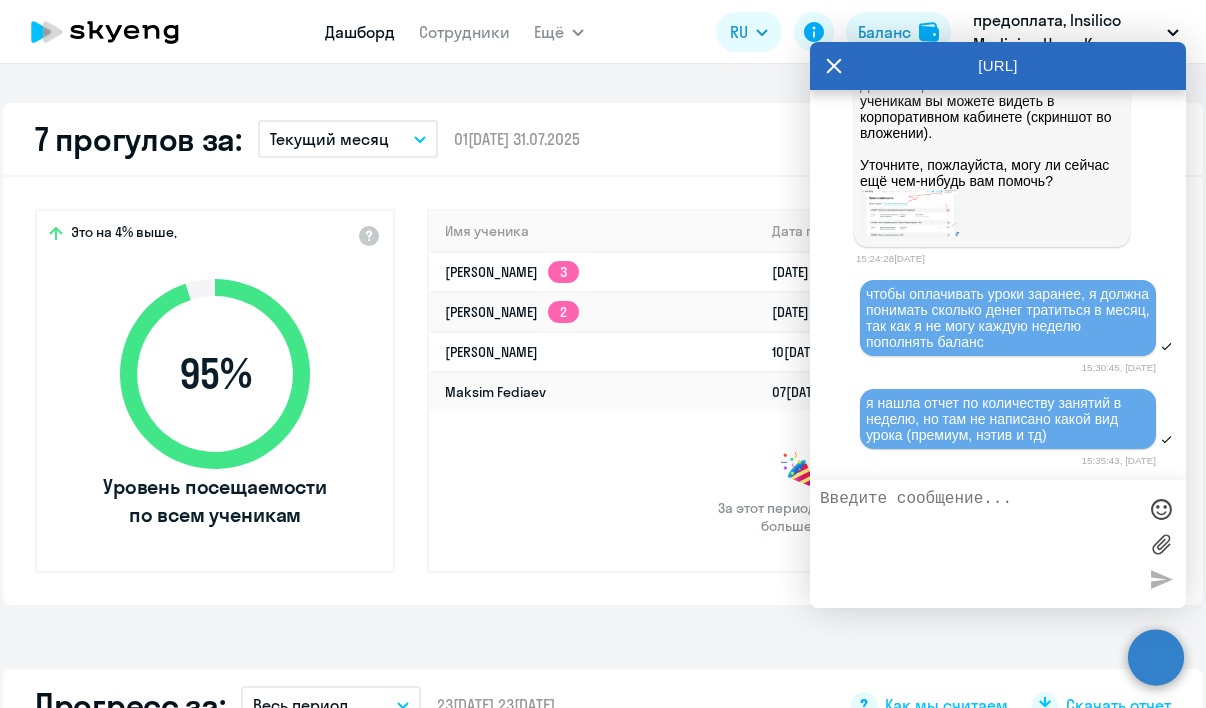 click on "За этот период прогулов больше нет" 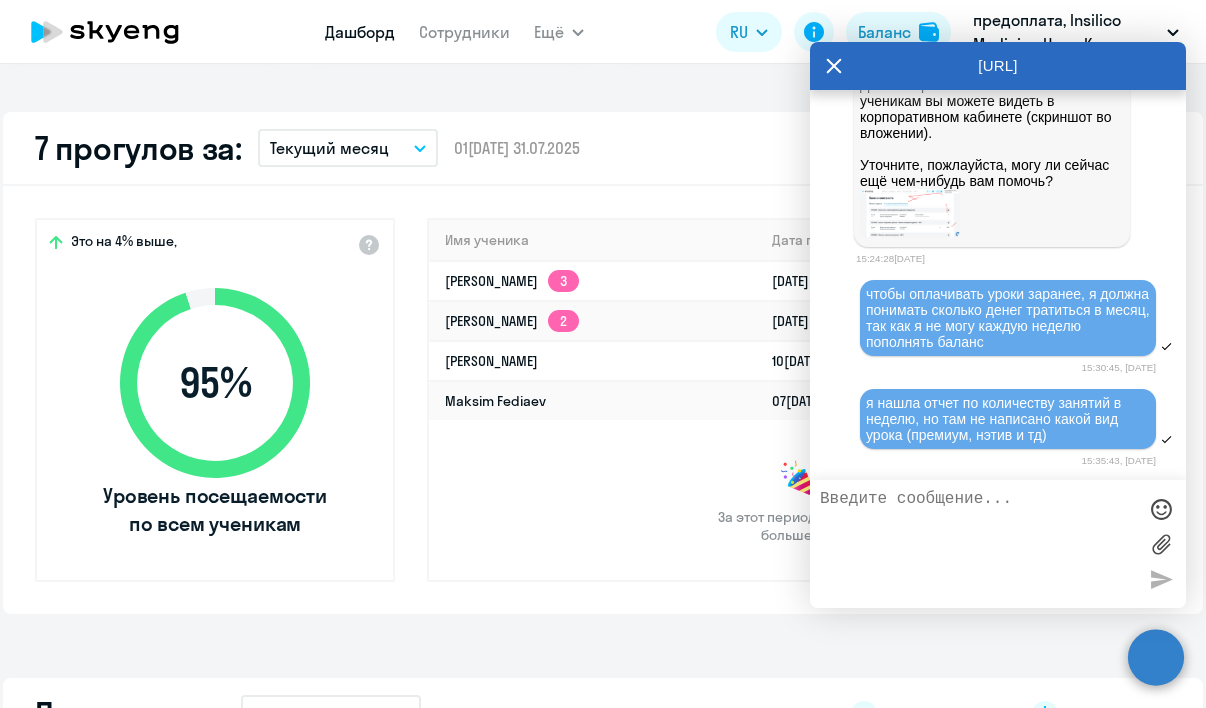 scroll, scrollTop: 539, scrollLeft: 0, axis: vertical 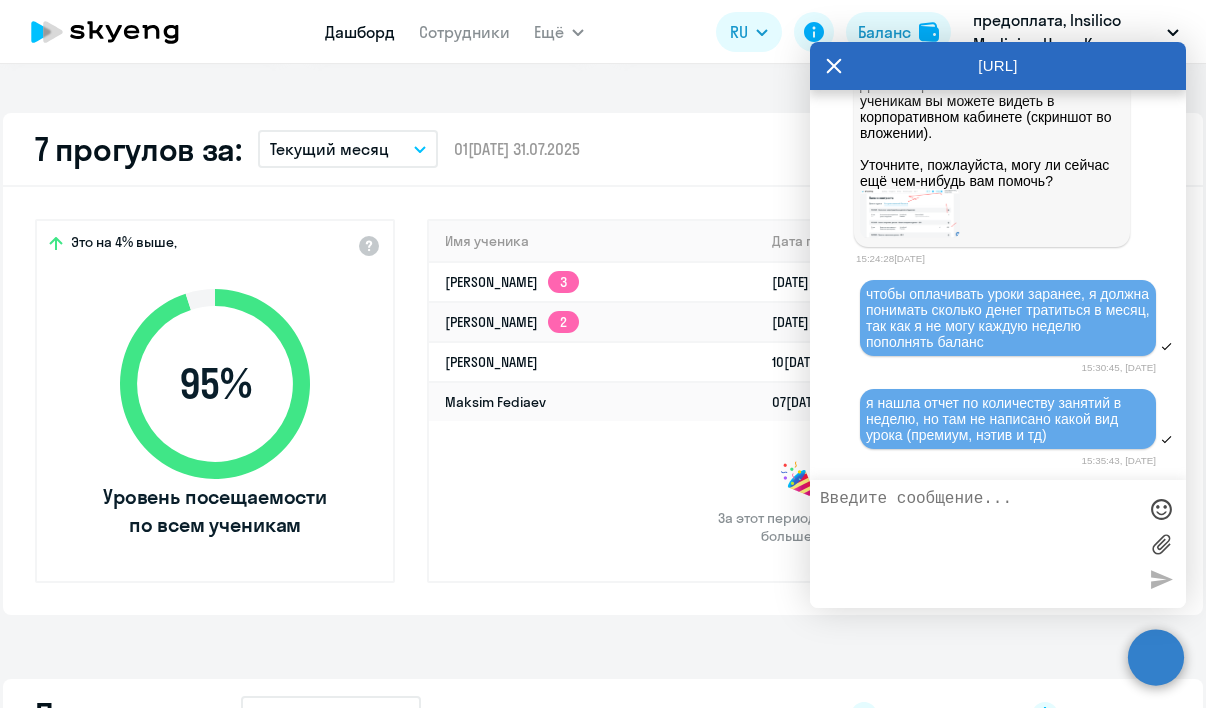 click 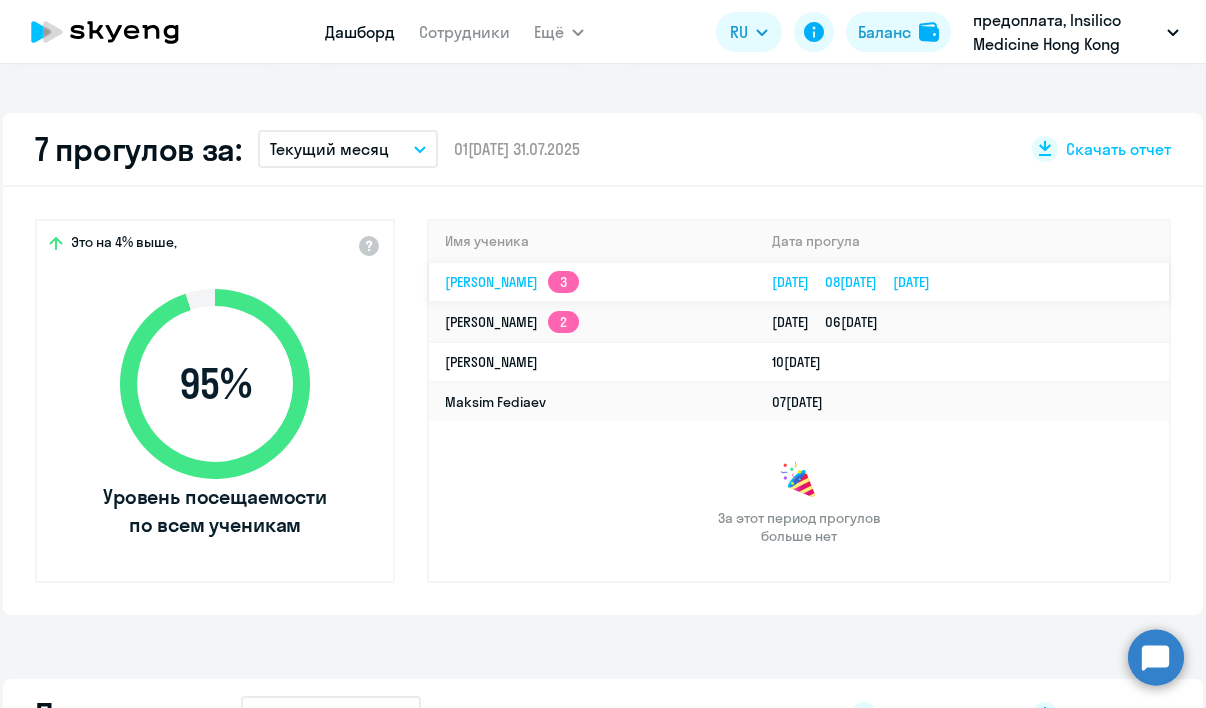 click on "[PERSON_NAME]  3" 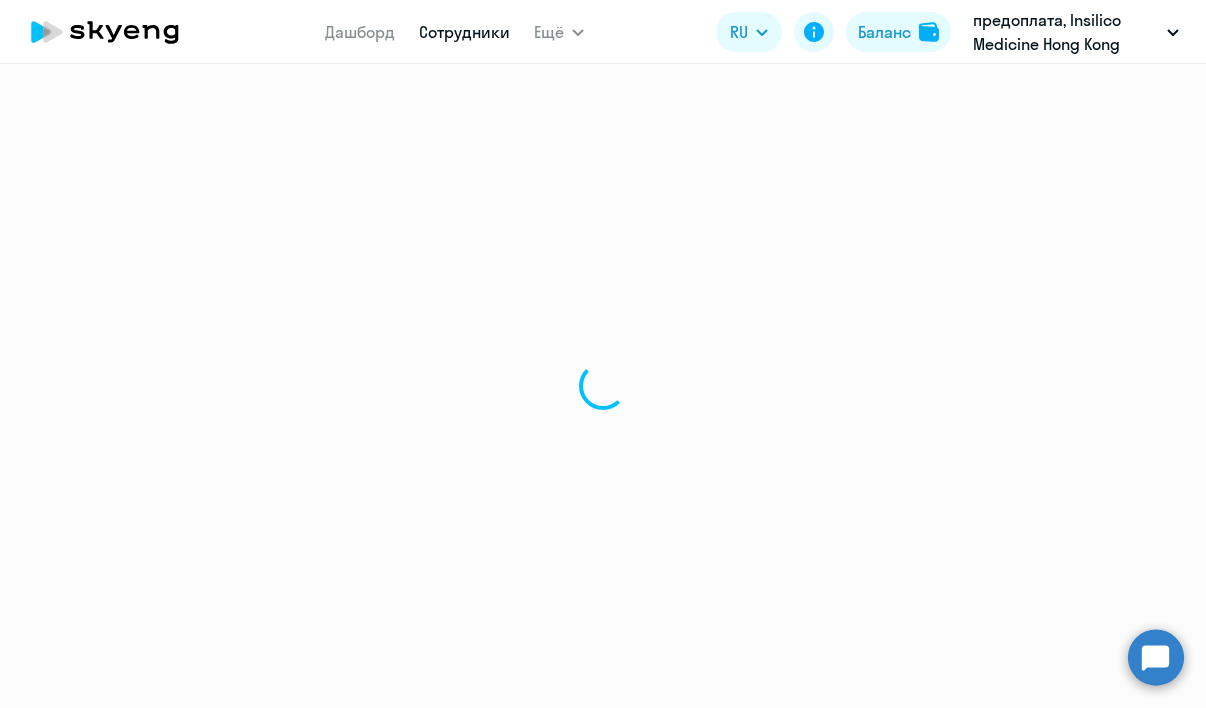 scroll, scrollTop: 0, scrollLeft: 0, axis: both 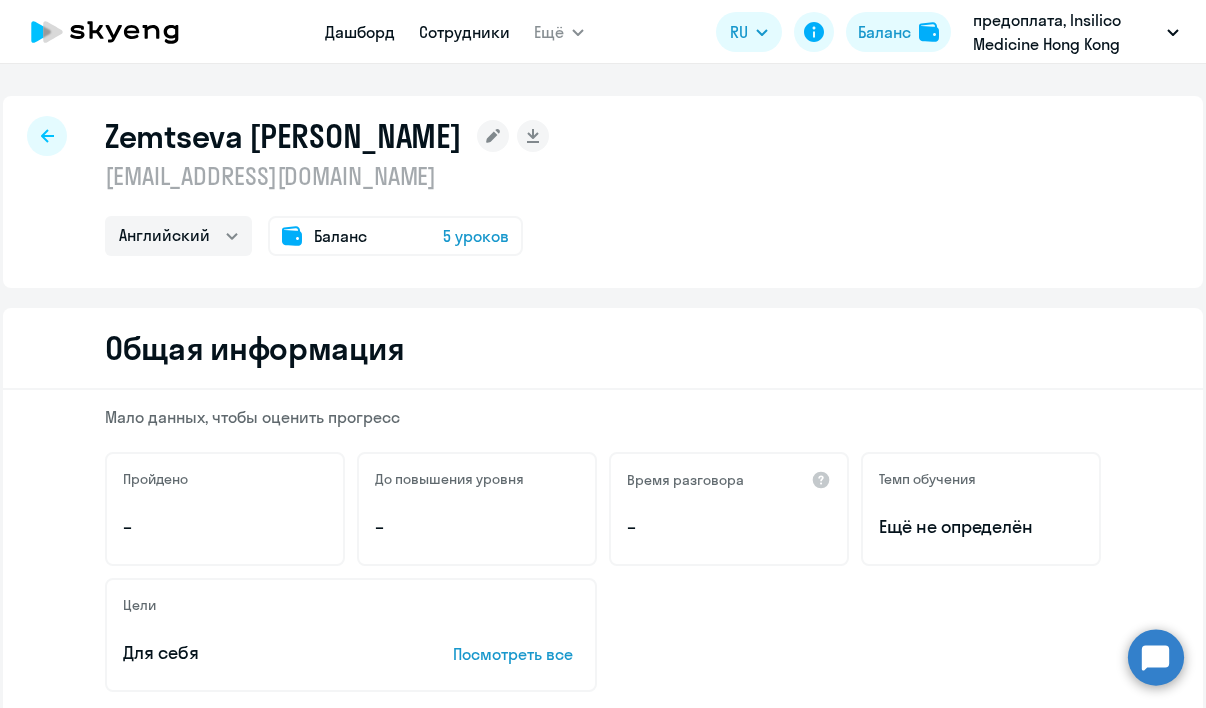 click on "Дашборд" at bounding box center [360, 32] 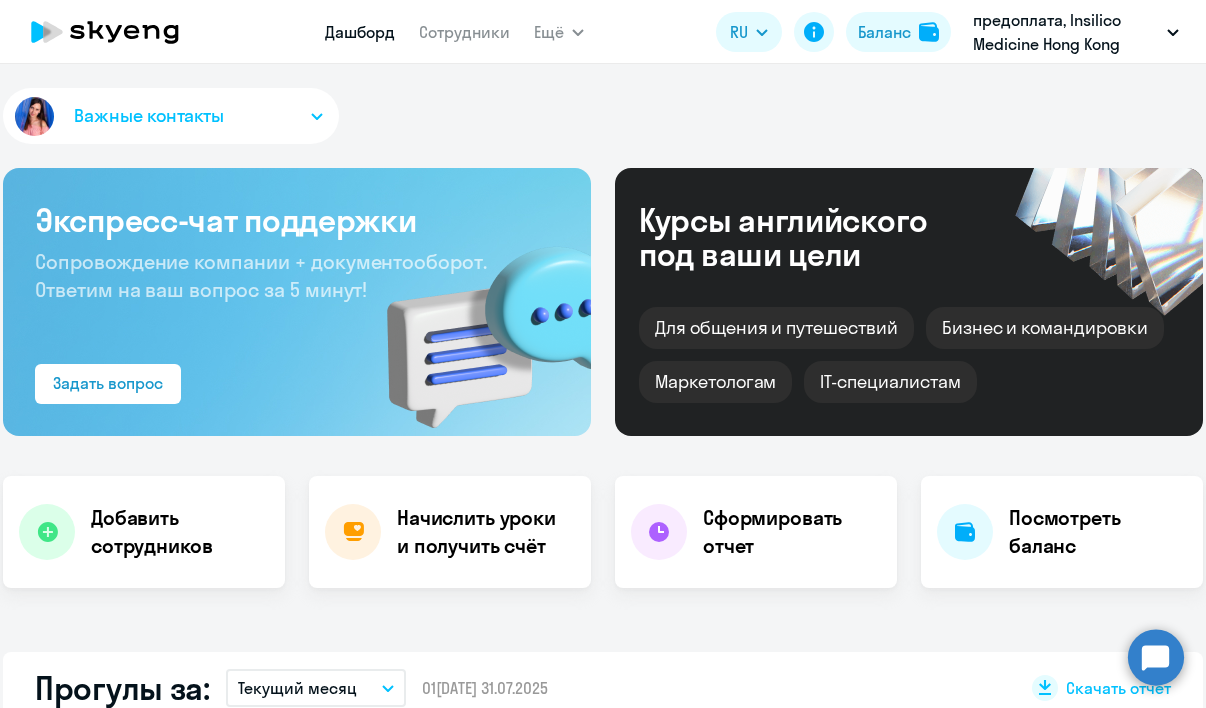 scroll, scrollTop: 618, scrollLeft: 0, axis: vertical 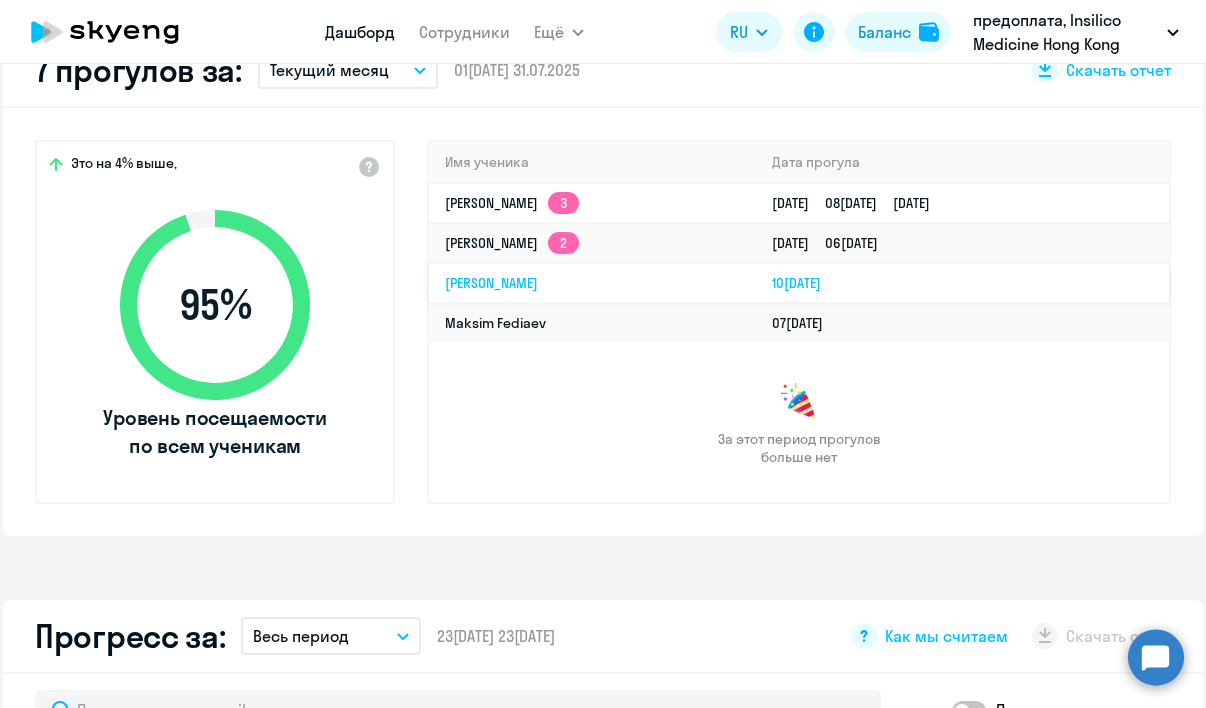 select on "30" 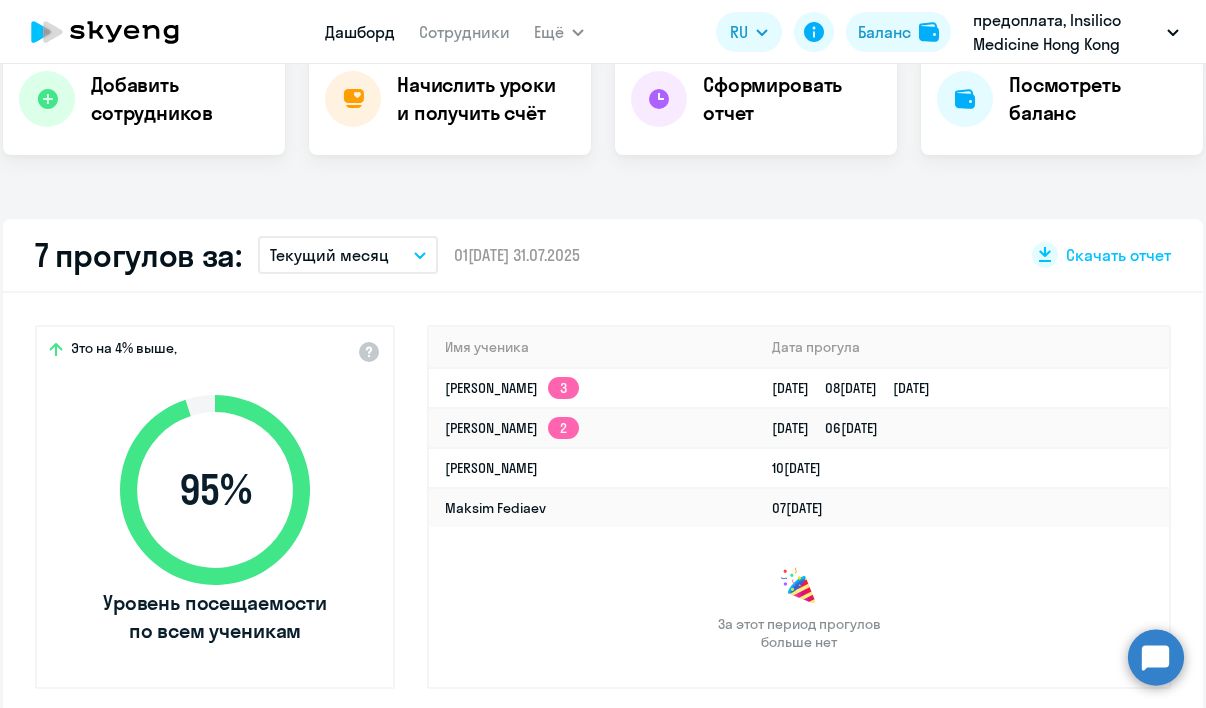 scroll, scrollTop: 430, scrollLeft: 0, axis: vertical 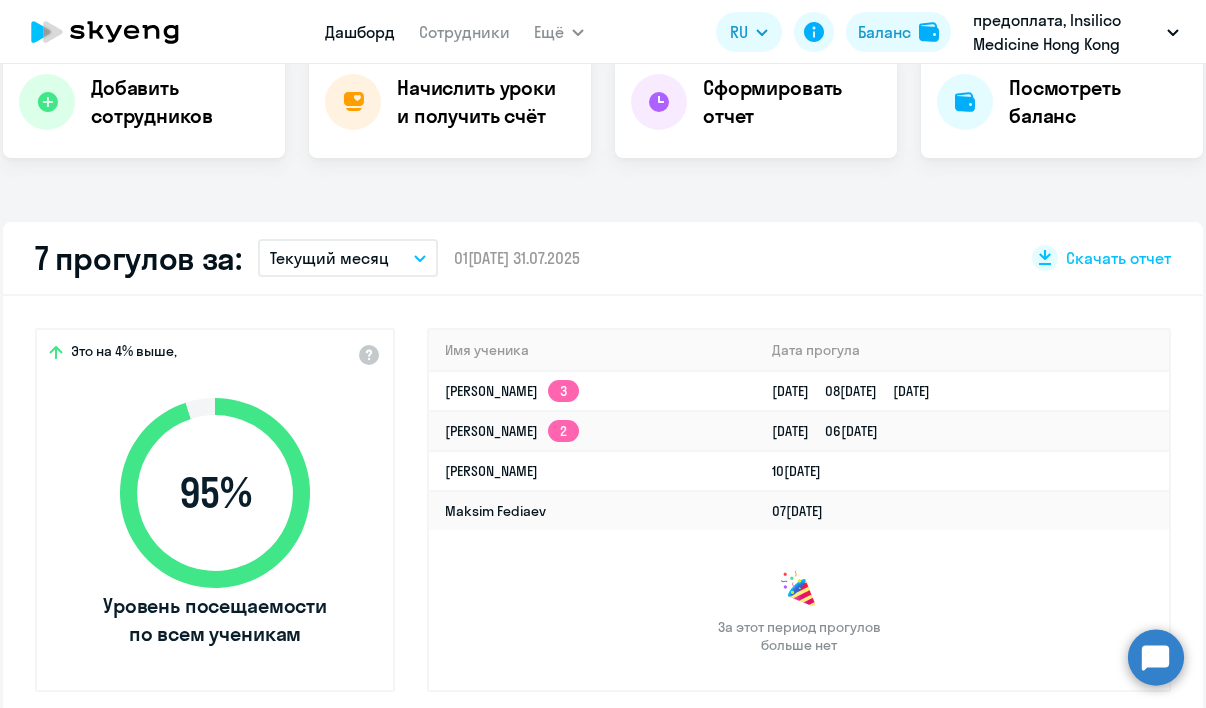 click 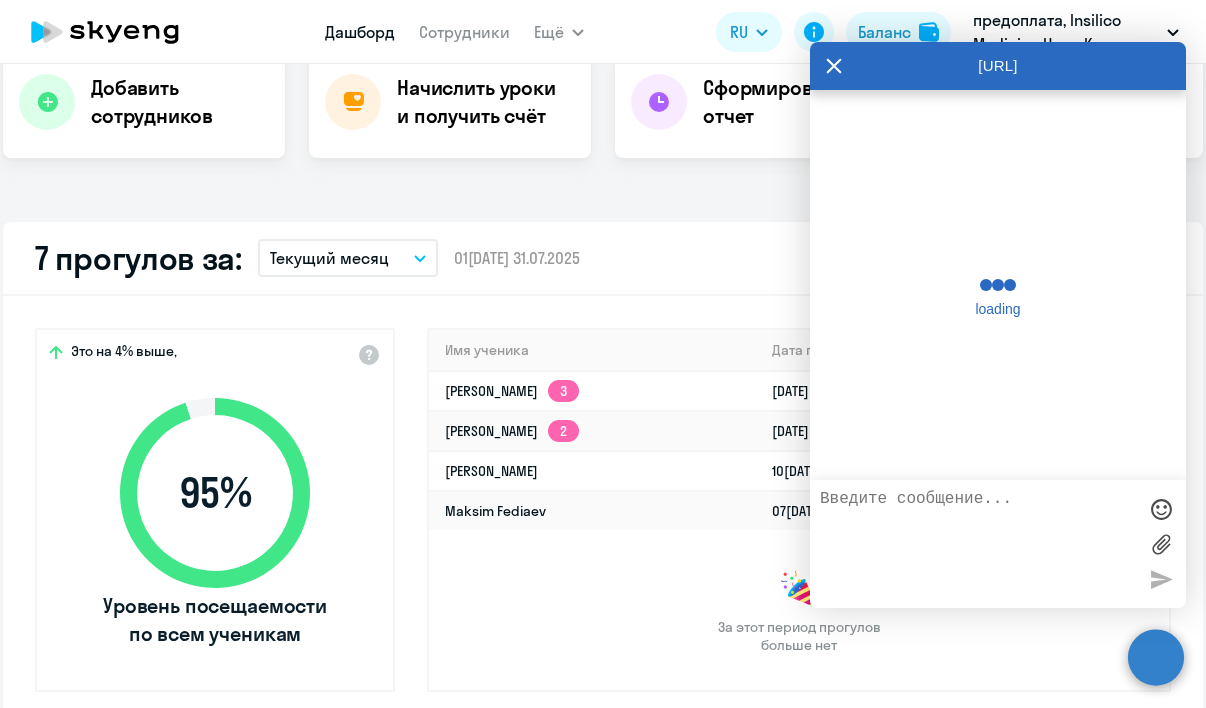 scroll, scrollTop: 391, scrollLeft: 0, axis: vertical 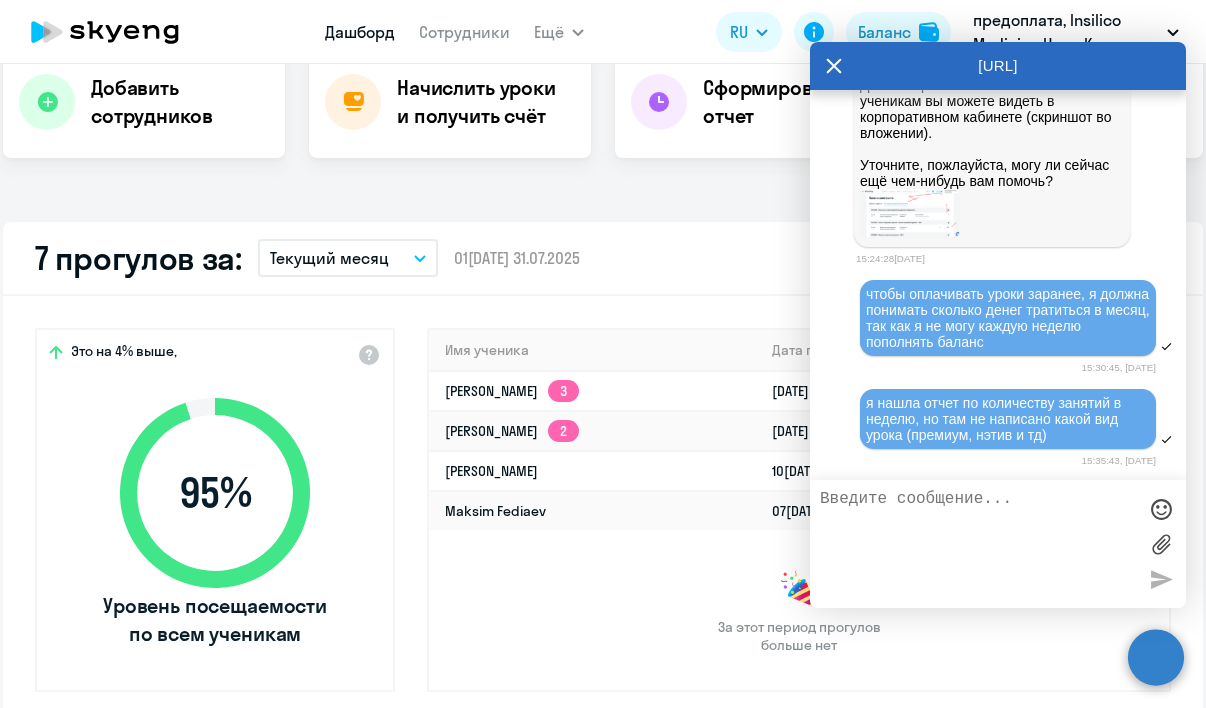 click at bounding box center (978, 544) 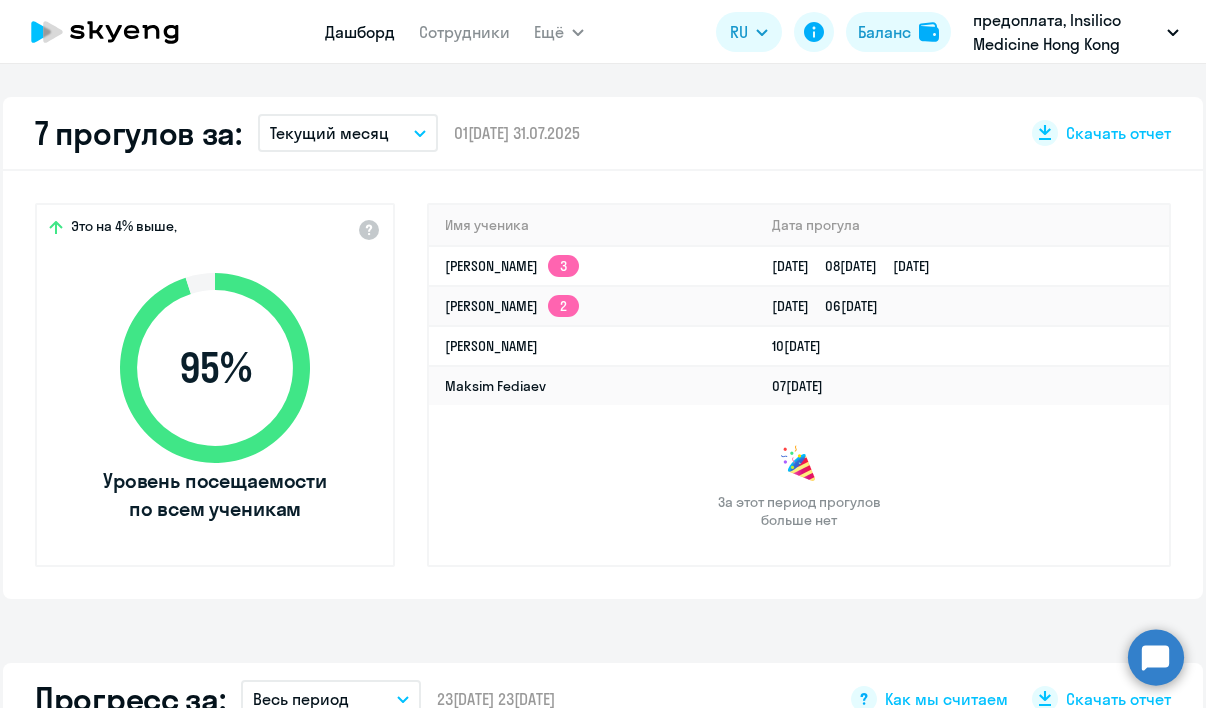 scroll, scrollTop: 557, scrollLeft: 0, axis: vertical 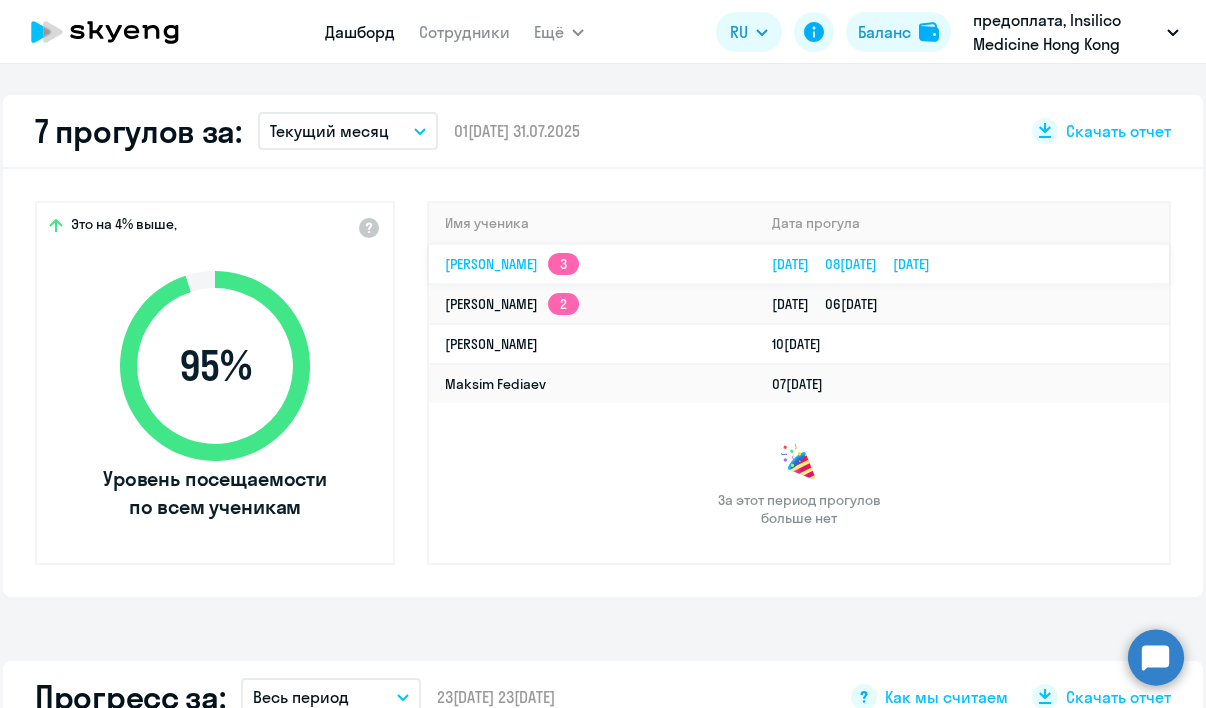 click on "[PERSON_NAME]  3" 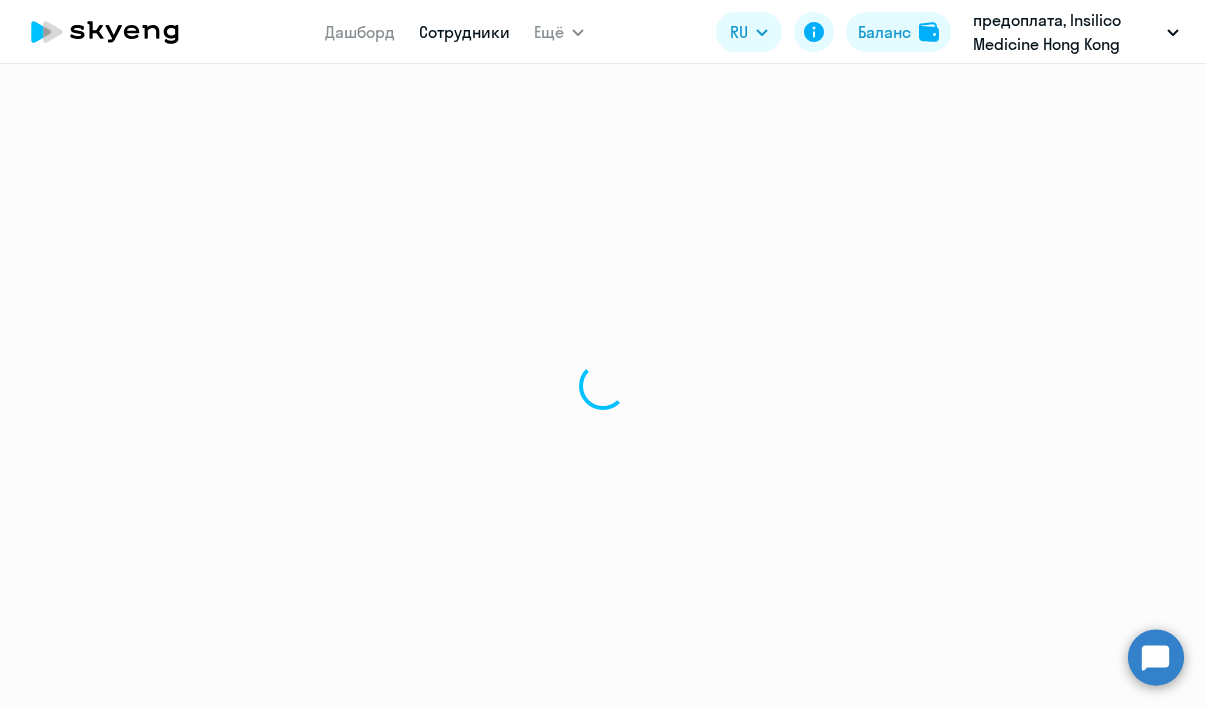 scroll, scrollTop: 0, scrollLeft: 0, axis: both 